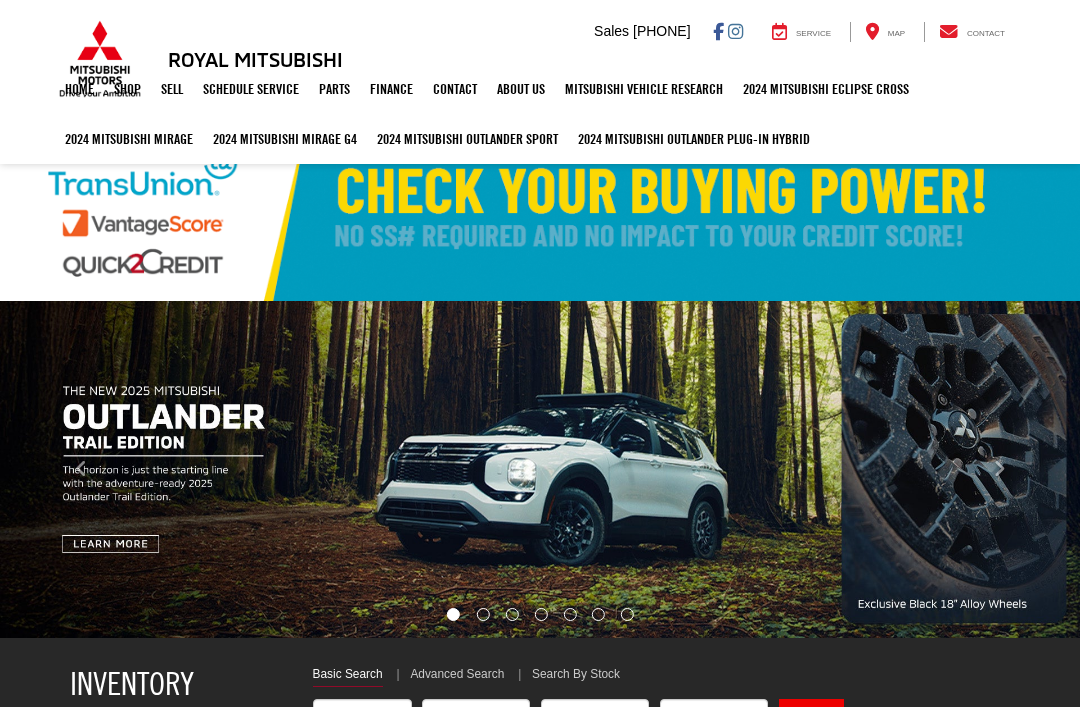scroll, scrollTop: 310, scrollLeft: 0, axis: vertical 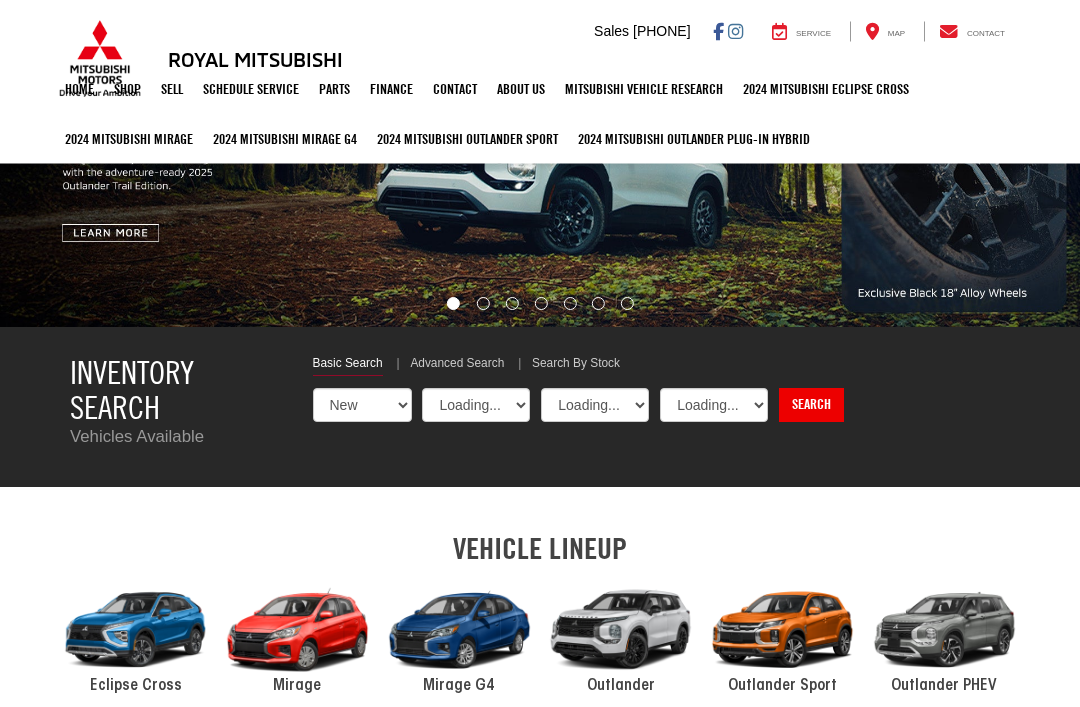 select on "Mitsubishi" 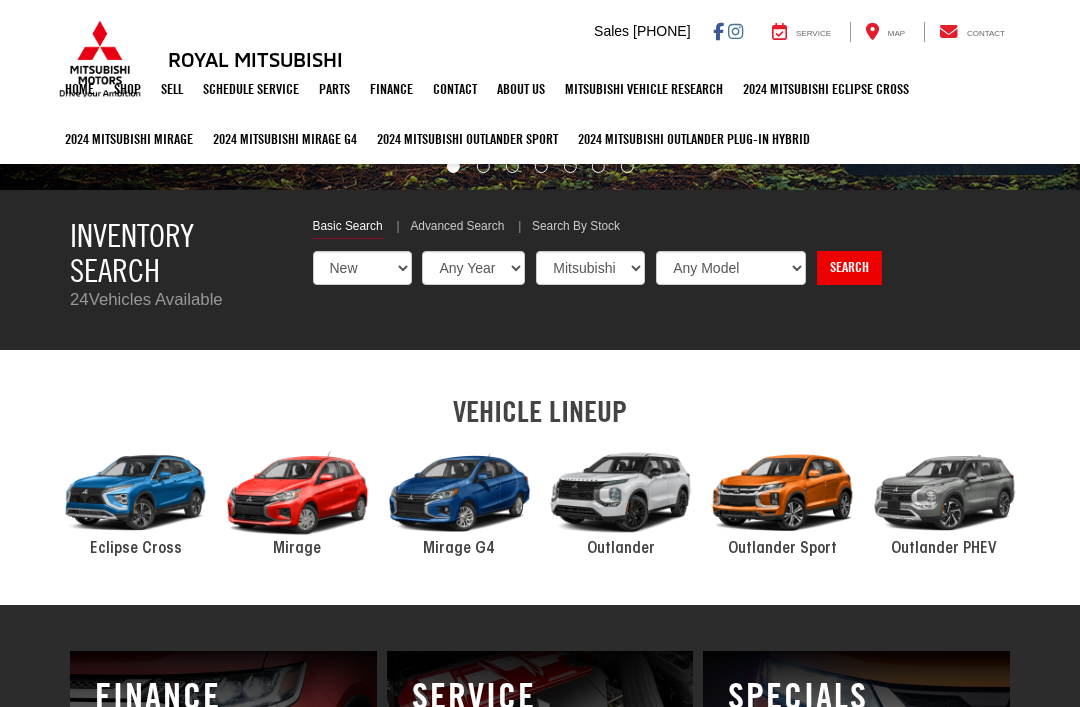 scroll, scrollTop: 447, scrollLeft: 0, axis: vertical 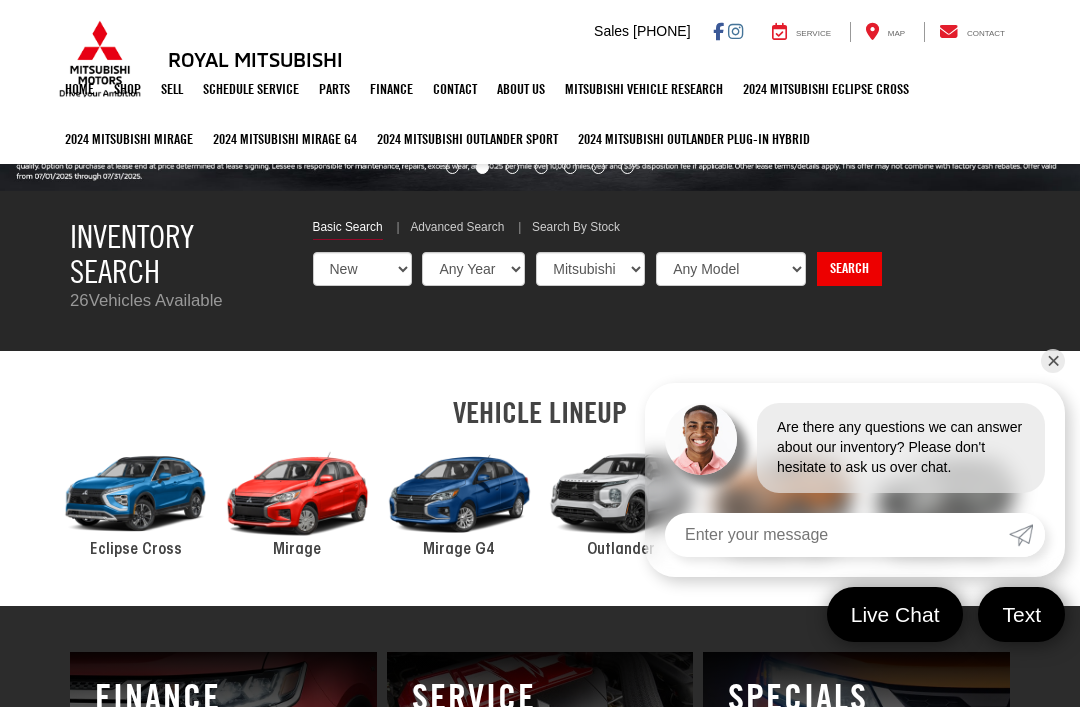 click on "✕" at bounding box center (1053, 361) 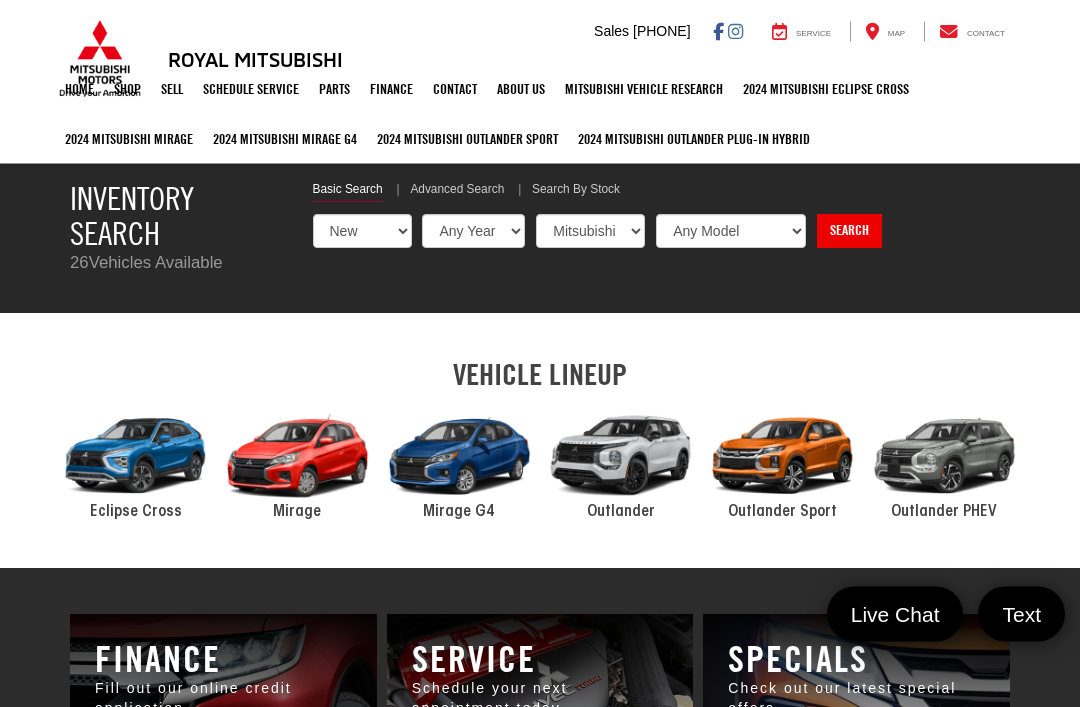 scroll, scrollTop: 485, scrollLeft: 0, axis: vertical 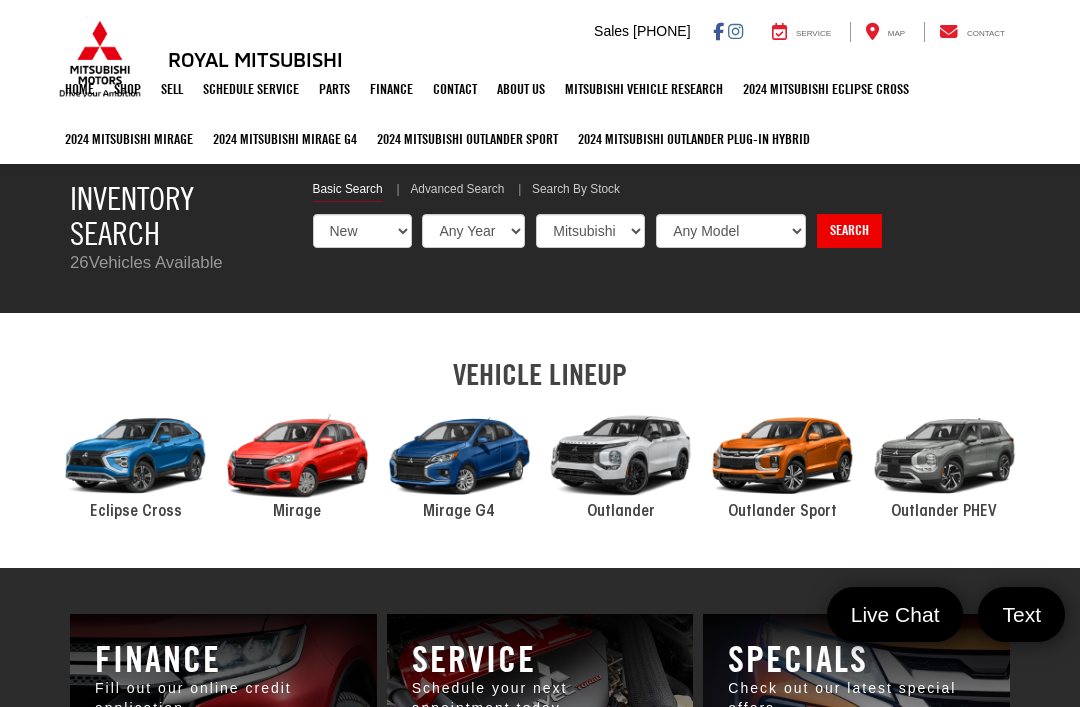 click at bounding box center (783, 455) 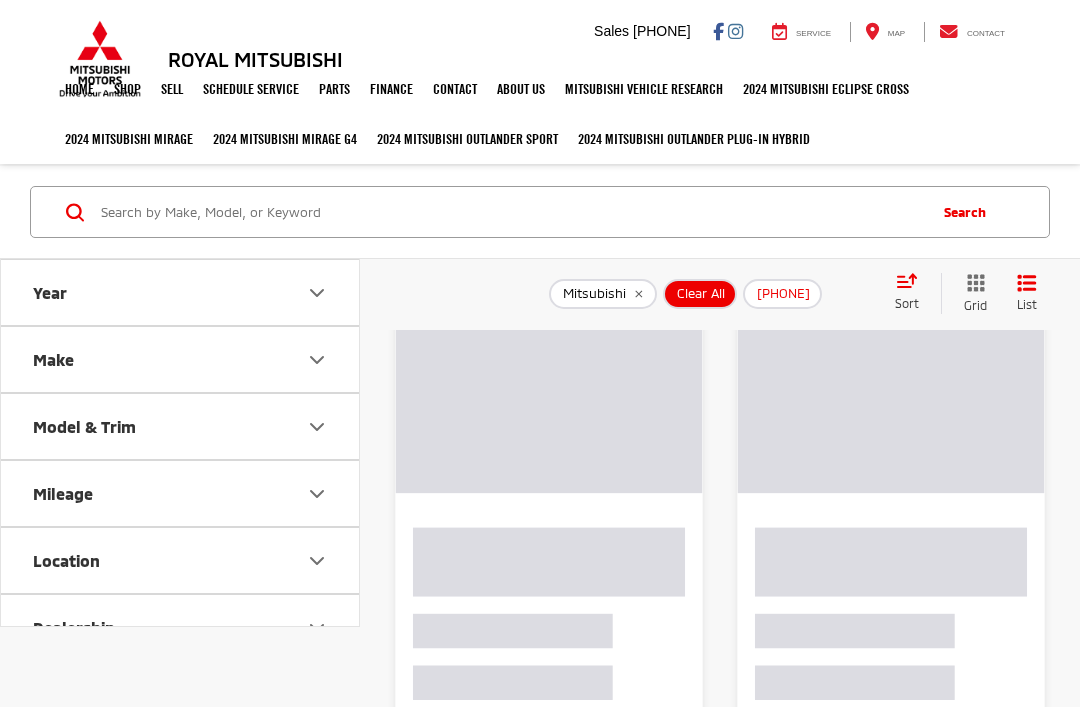 scroll, scrollTop: 0, scrollLeft: 0, axis: both 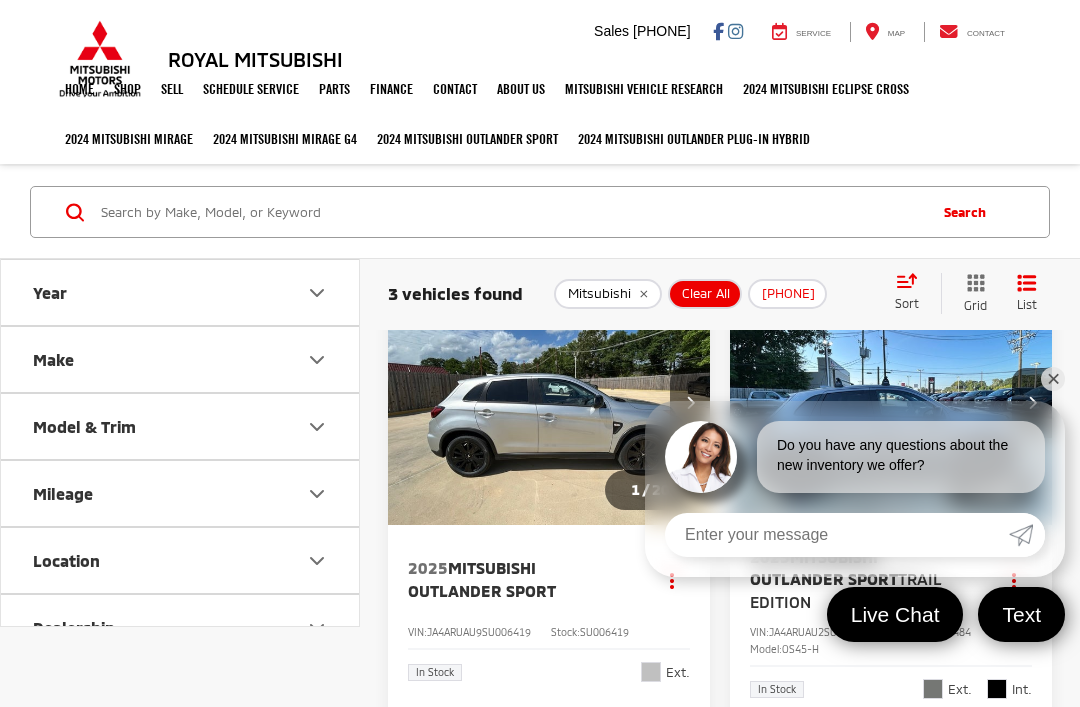 click on "✕" at bounding box center (1053, 379) 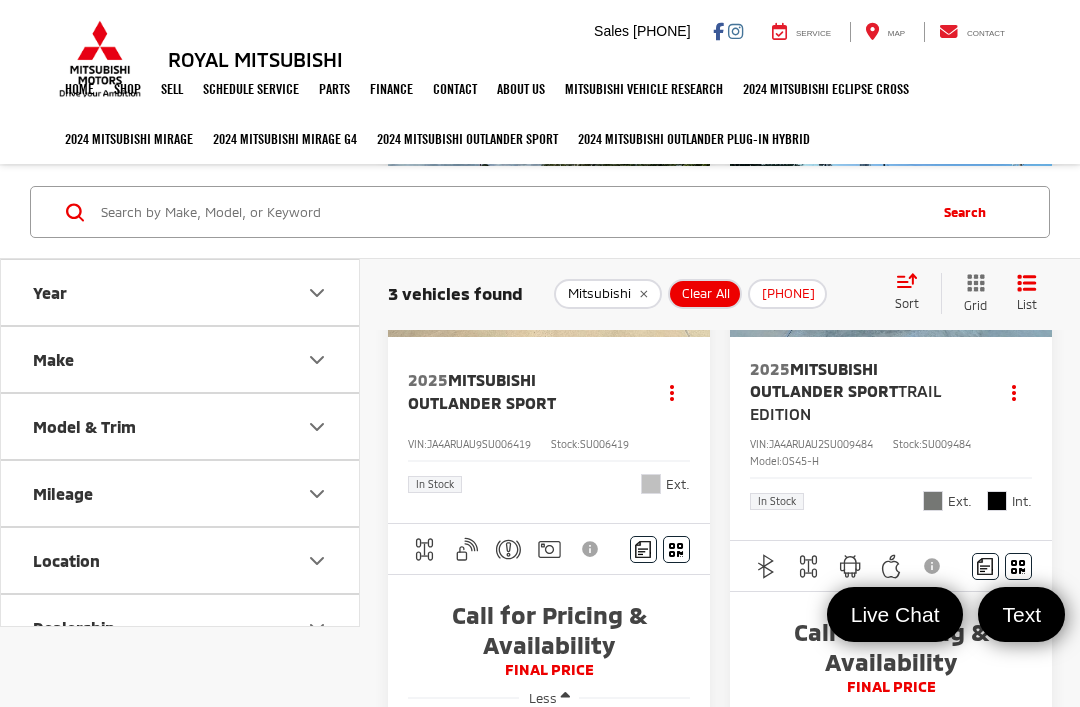 scroll, scrollTop: 187, scrollLeft: 0, axis: vertical 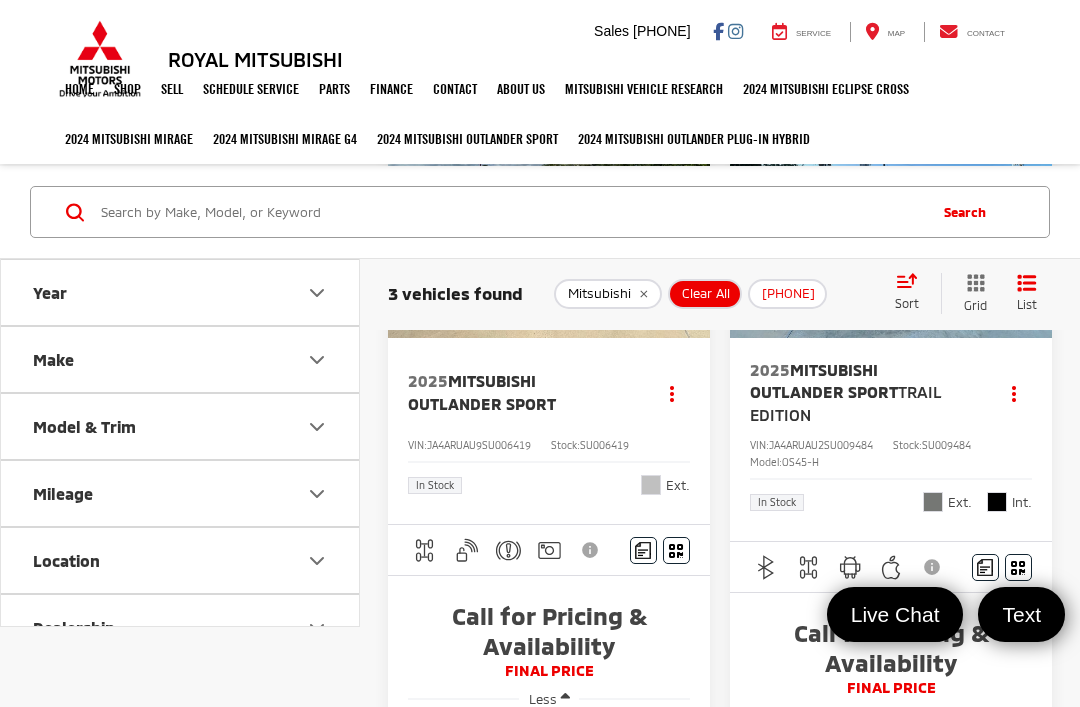 click 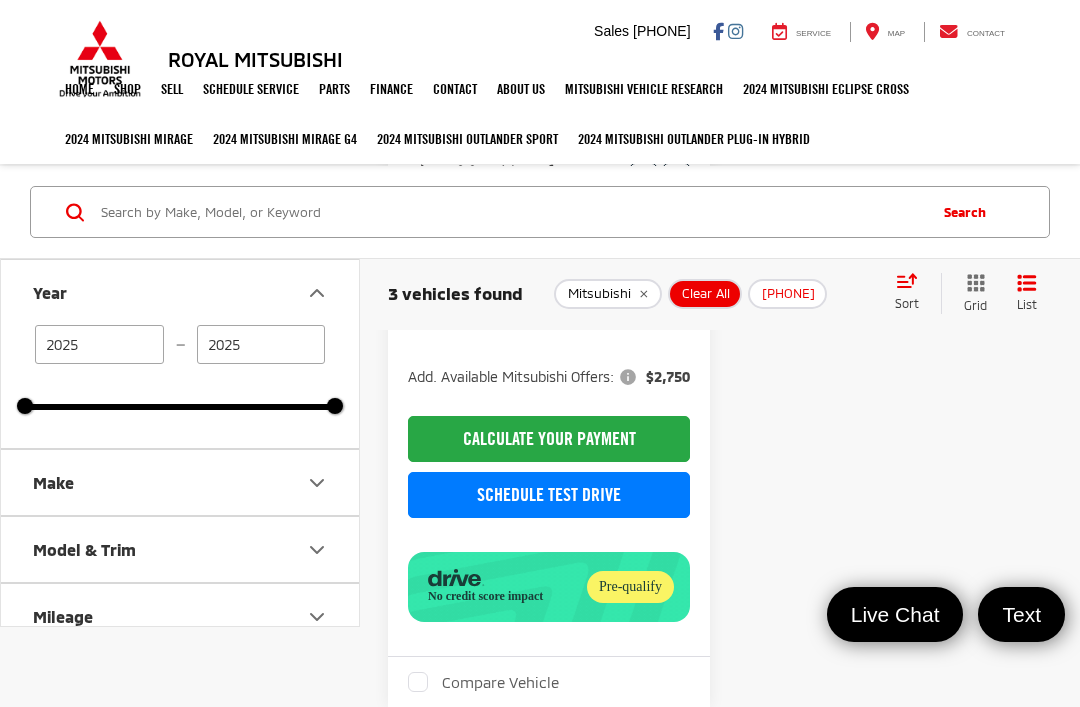 scroll, scrollTop: 1622, scrollLeft: 0, axis: vertical 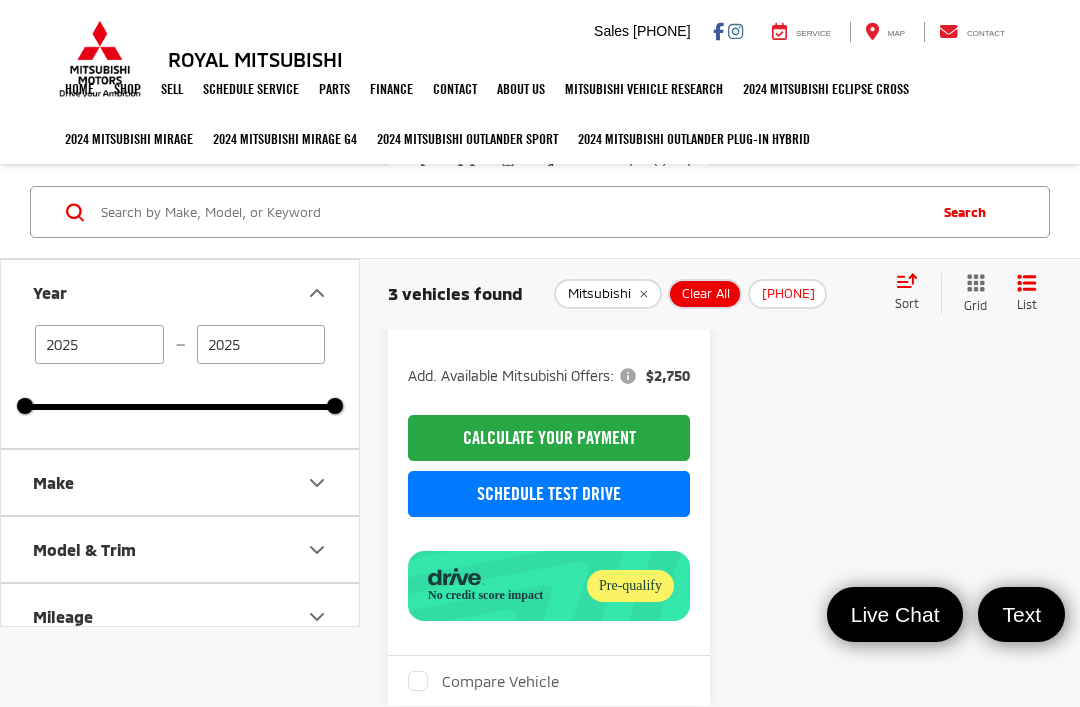 click on "Add. Available Mitsubishi Offers:" at bounding box center (524, 376) 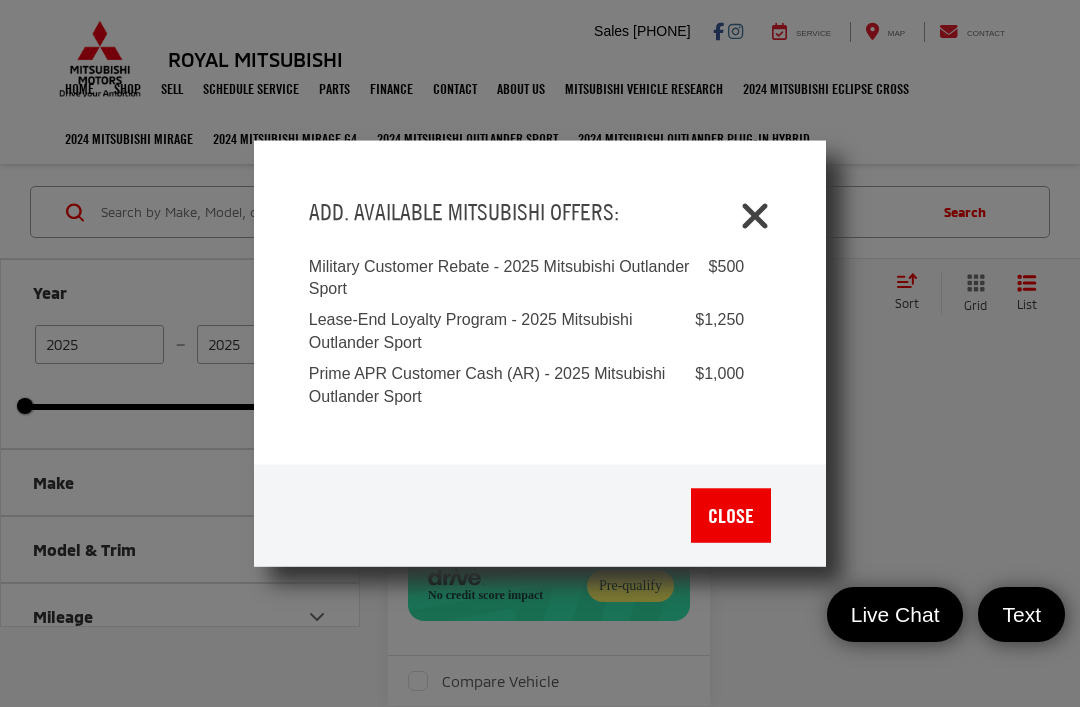 click at bounding box center [755, 211] 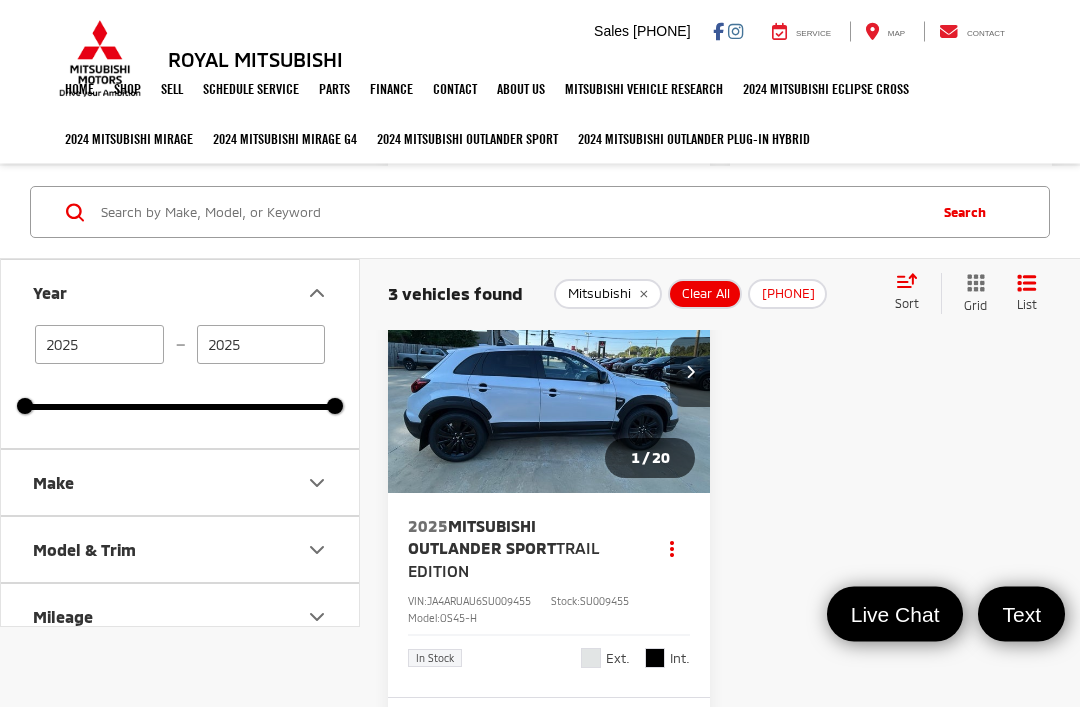 scroll, scrollTop: 1067, scrollLeft: 0, axis: vertical 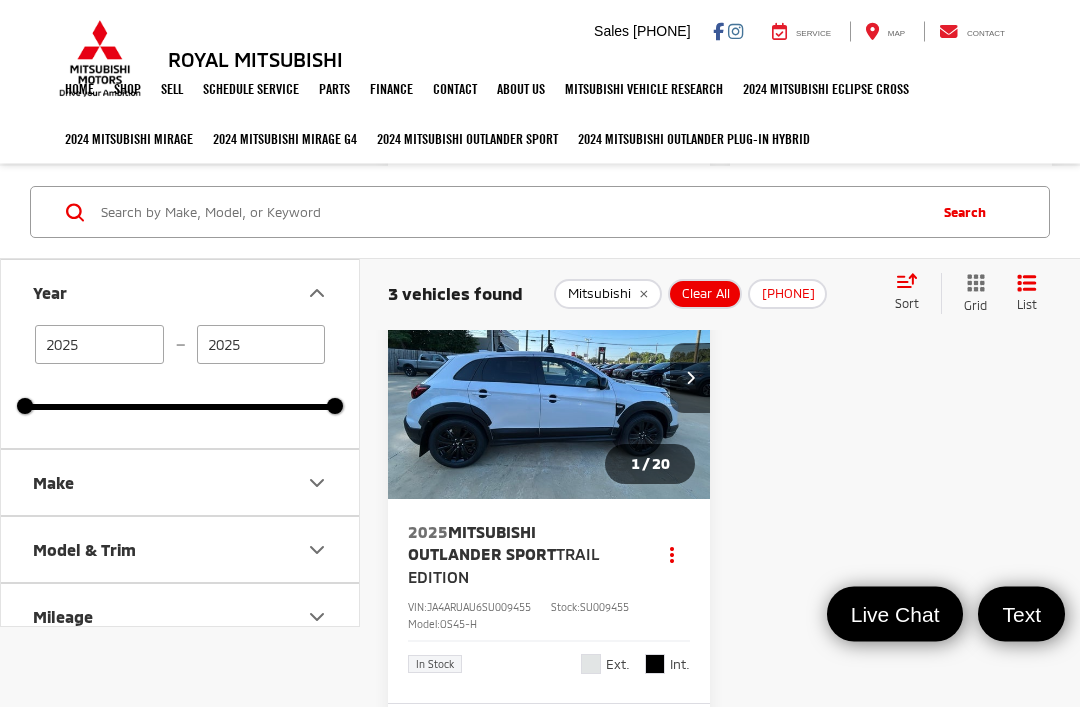 click on "Mitsubishi Outlander Sport" at bounding box center [482, 543] 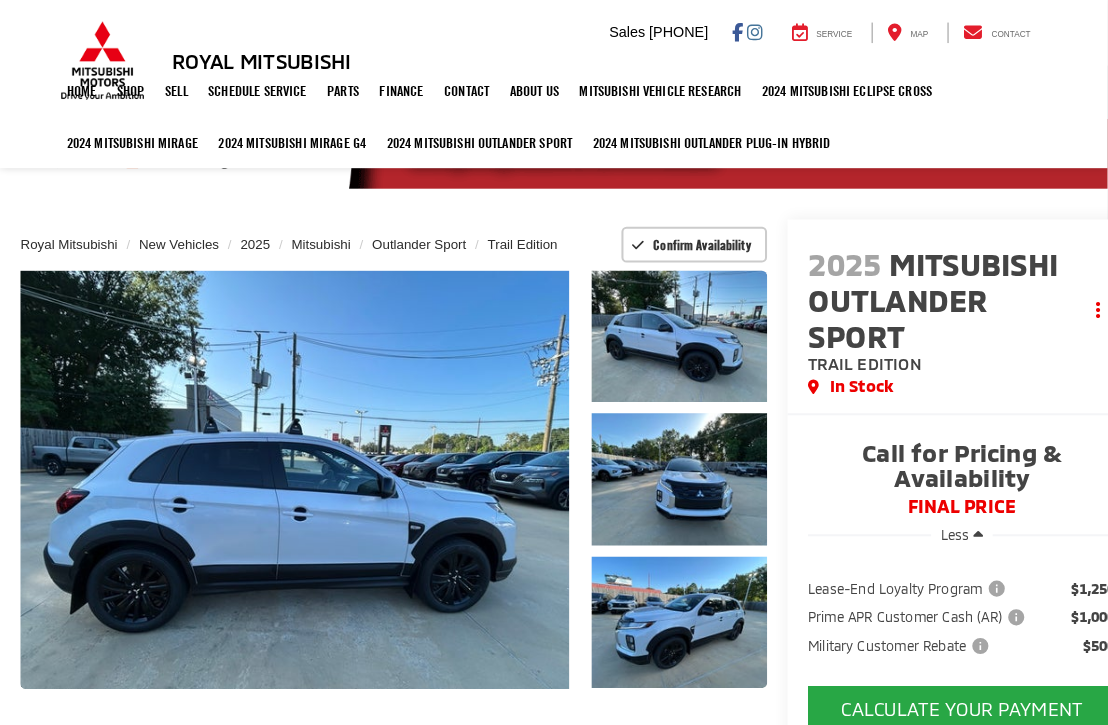 scroll, scrollTop: 3, scrollLeft: 0, axis: vertical 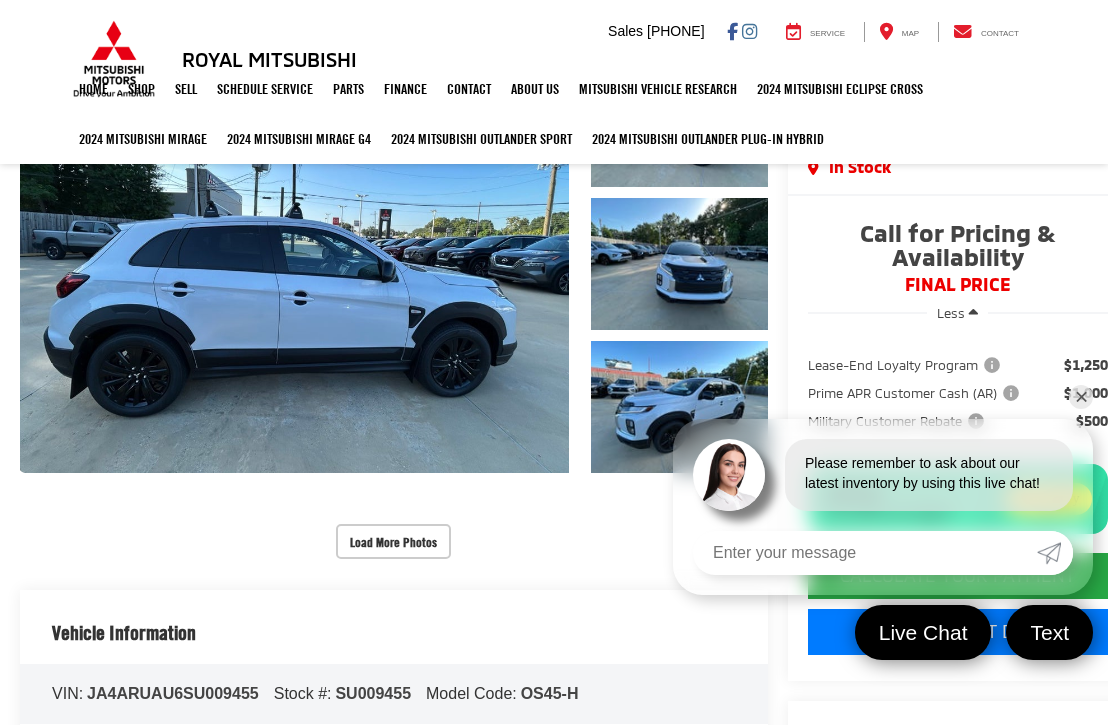 click on "Load More Photos" at bounding box center (393, 541) 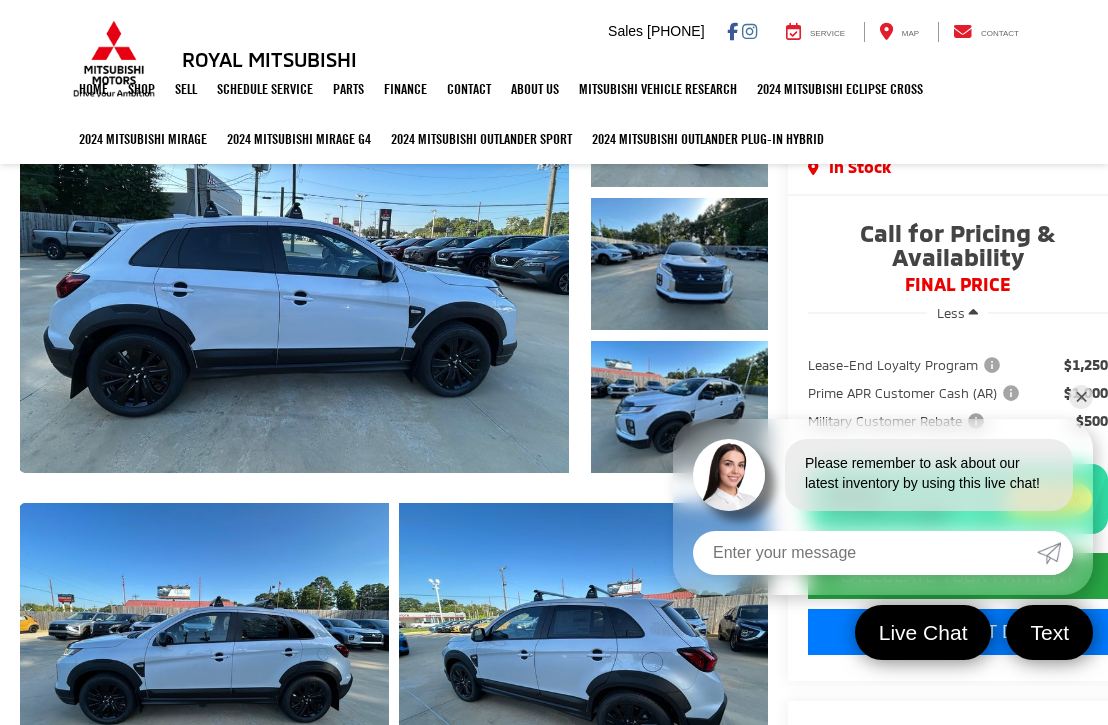 click on "✕" at bounding box center (1081, 397) 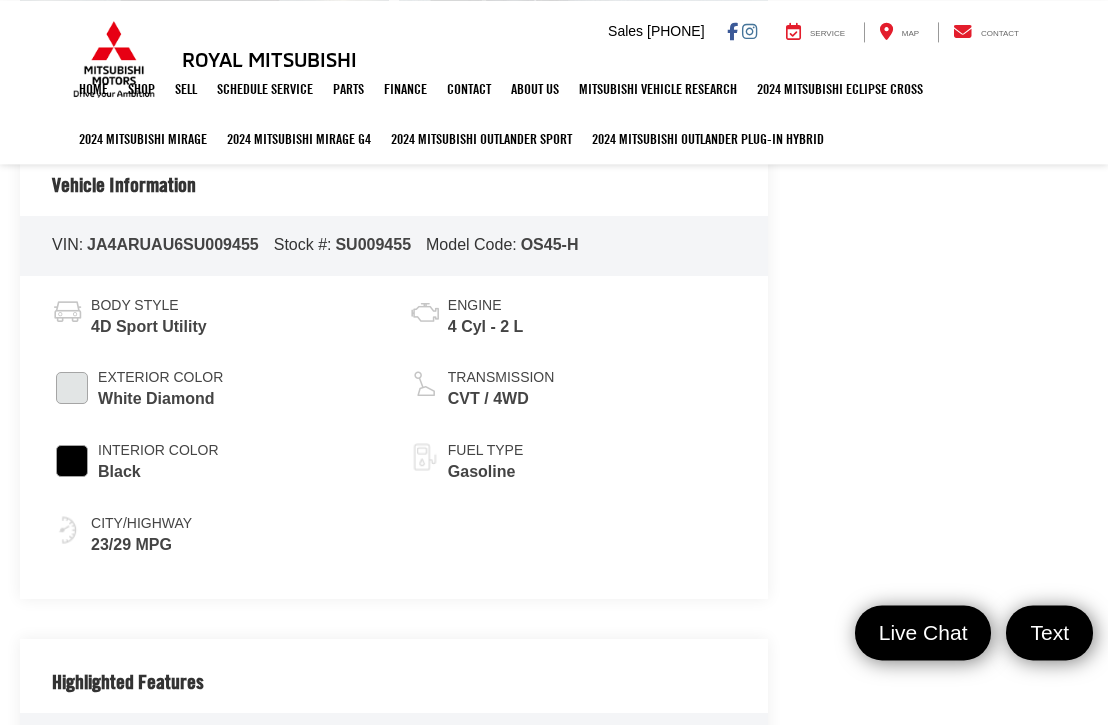 scroll, scrollTop: 1225, scrollLeft: 0, axis: vertical 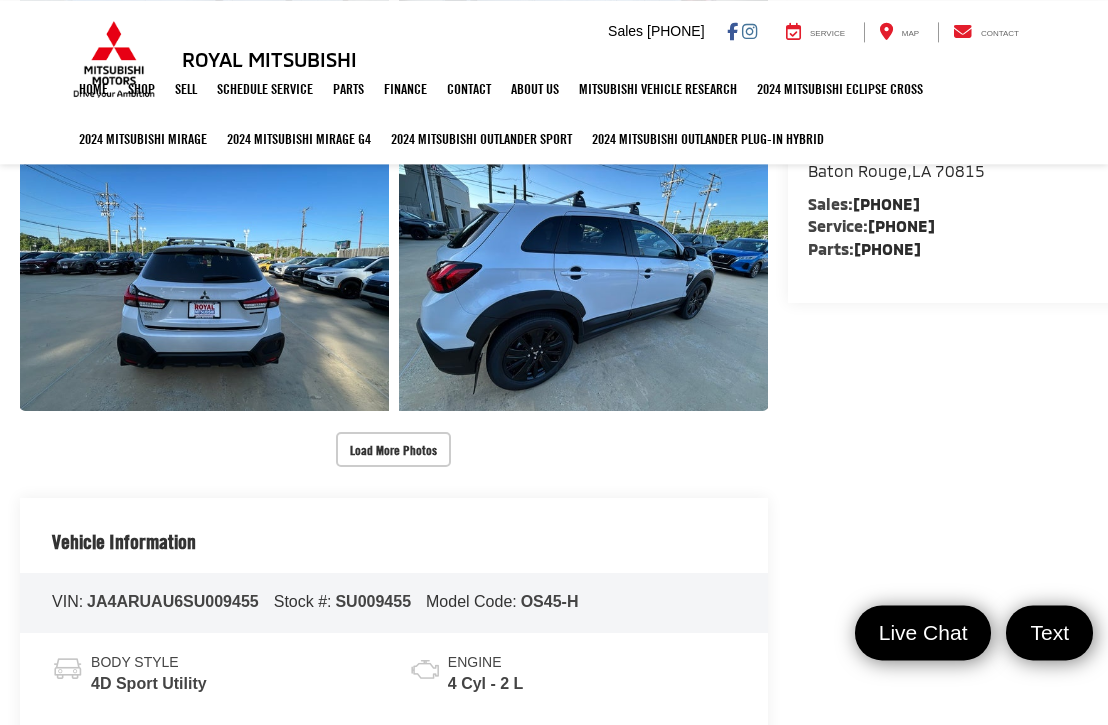 click on "Load More Photos" at bounding box center (393, 449) 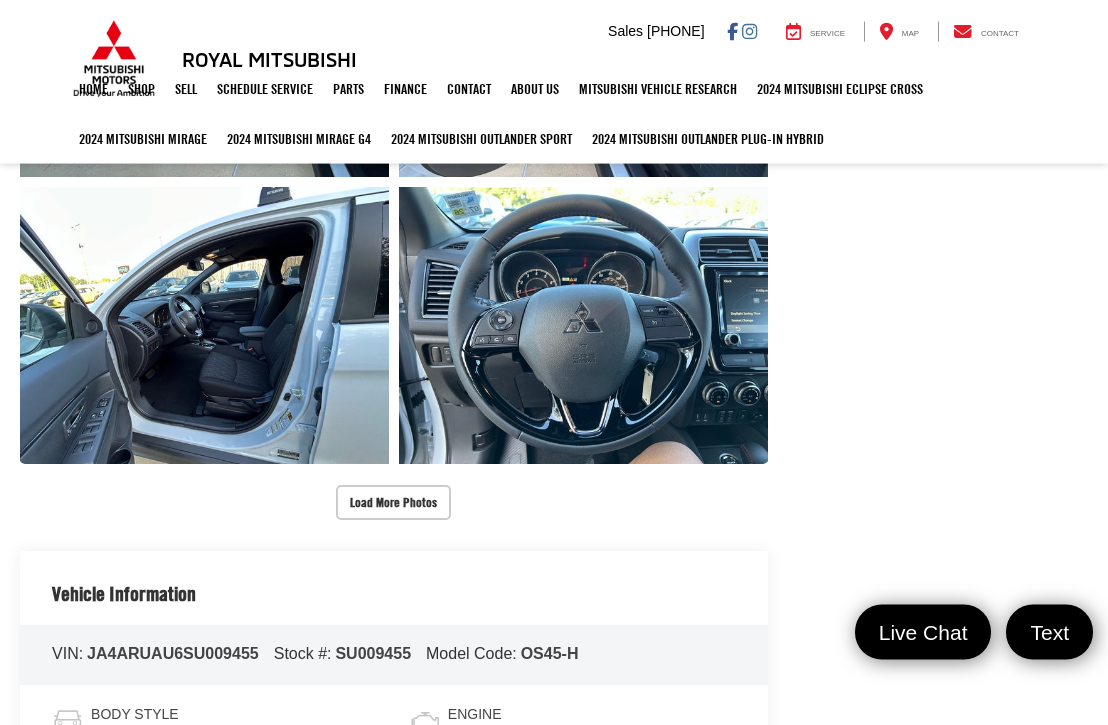 scroll, scrollTop: 1342, scrollLeft: 0, axis: vertical 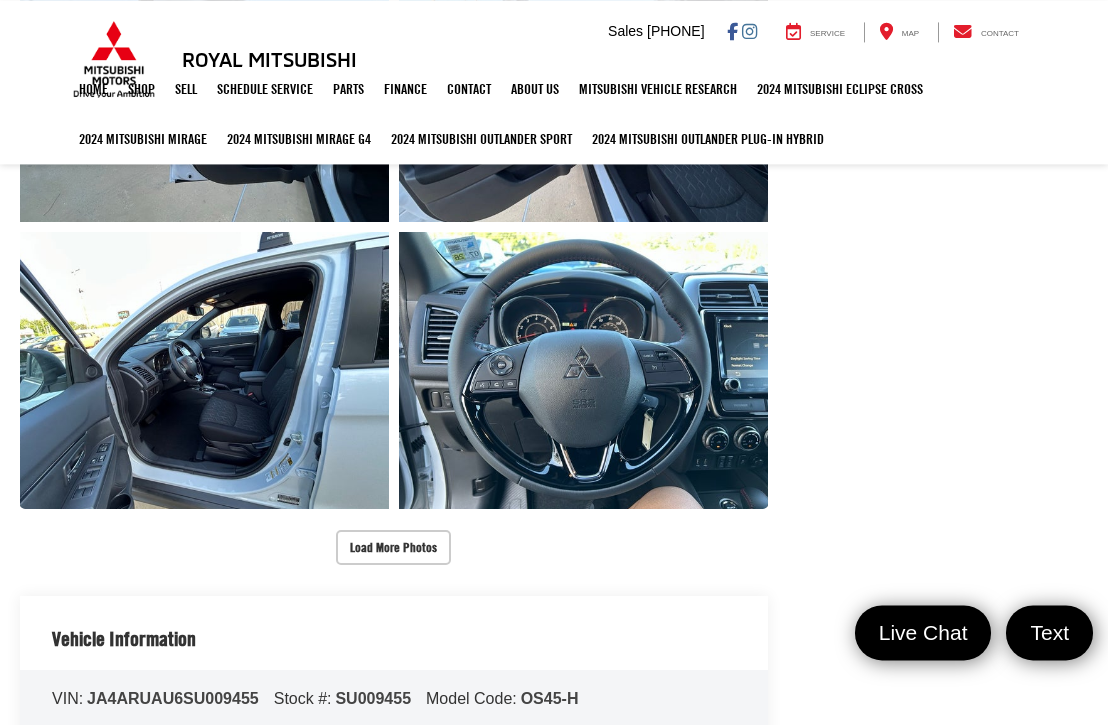 click at bounding box center (204, 370) 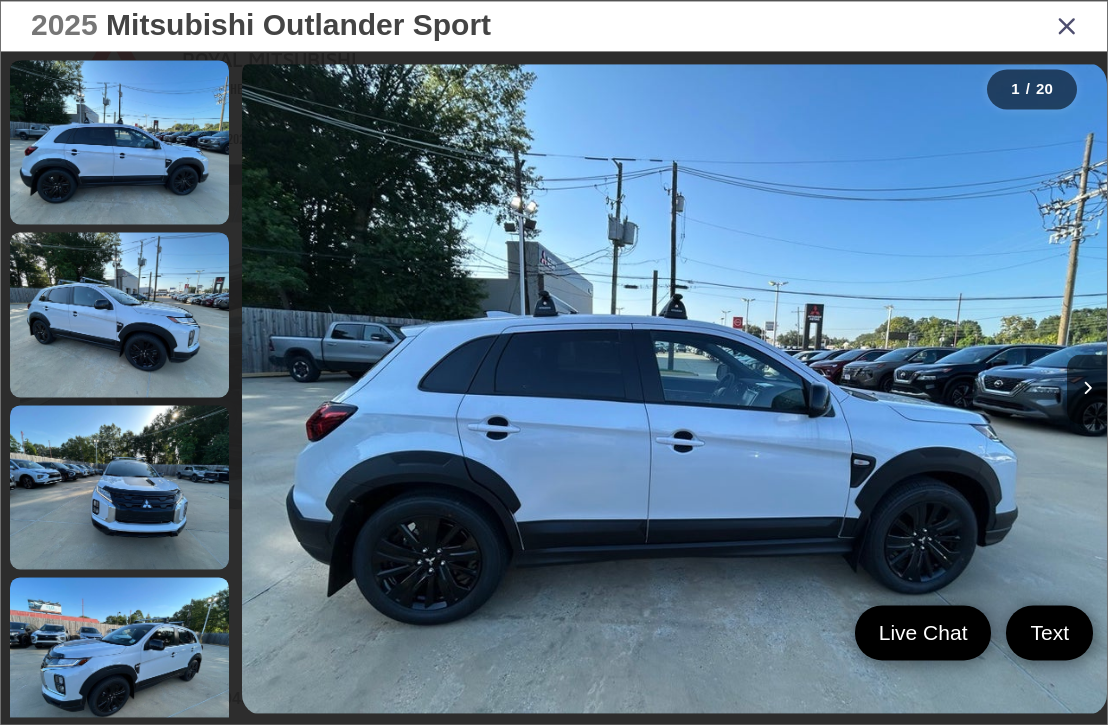 scroll, scrollTop: 1342, scrollLeft: 0, axis: vertical 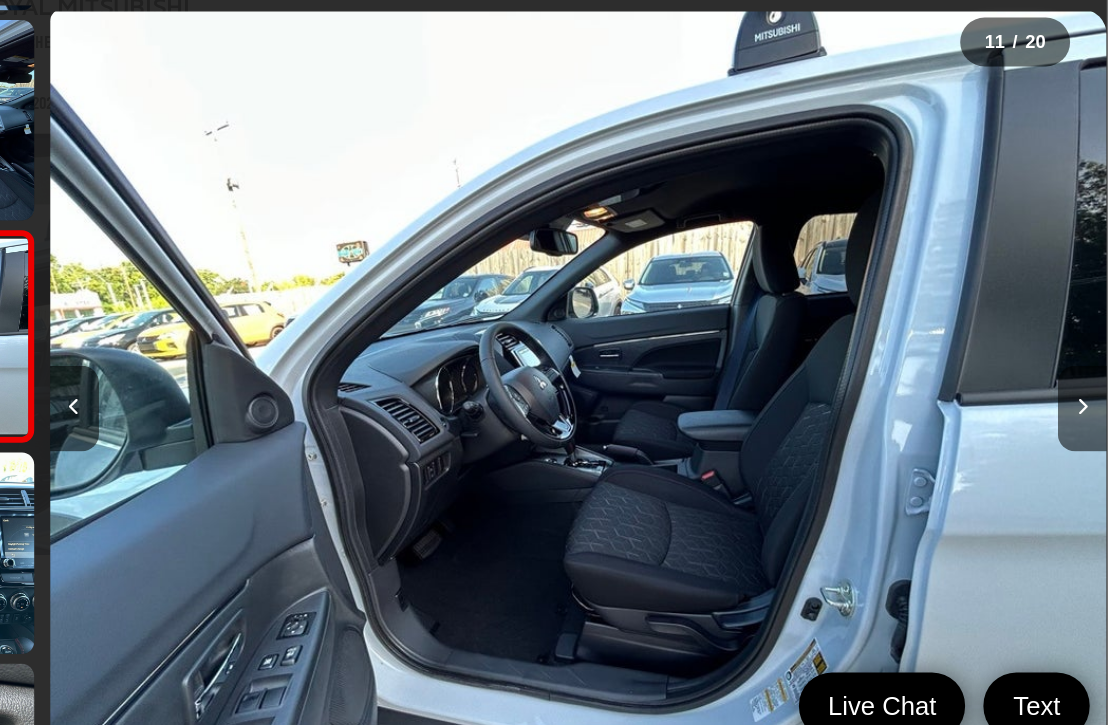 click at bounding box center [1087, 389] 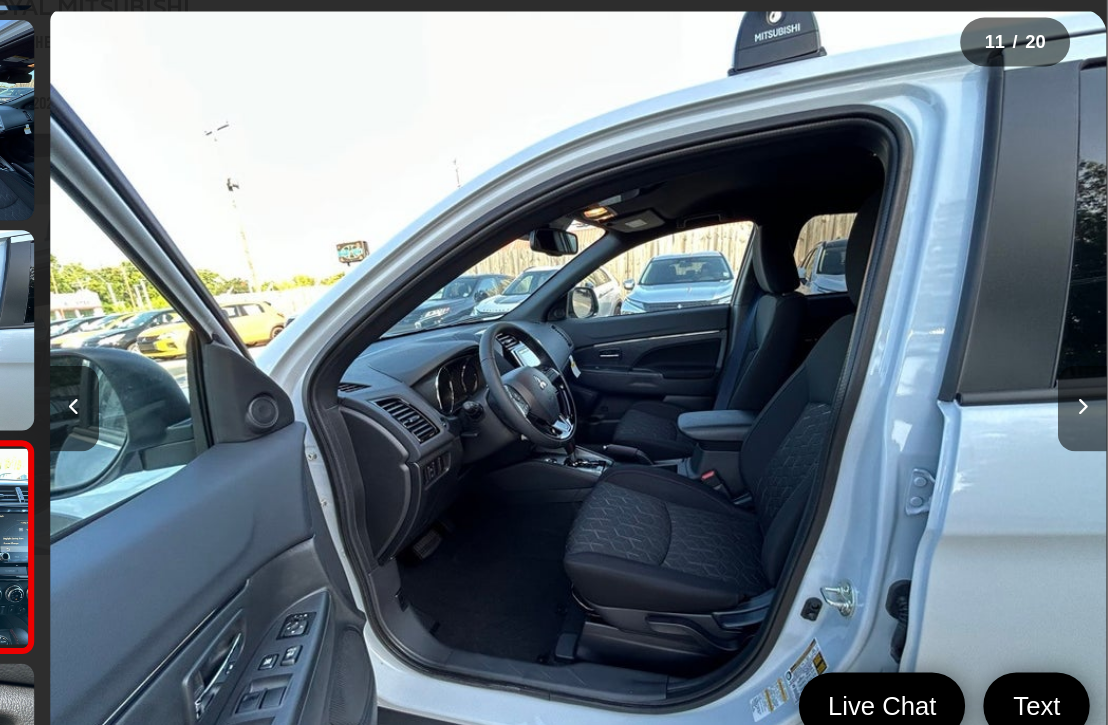 click at bounding box center (1087, 389) 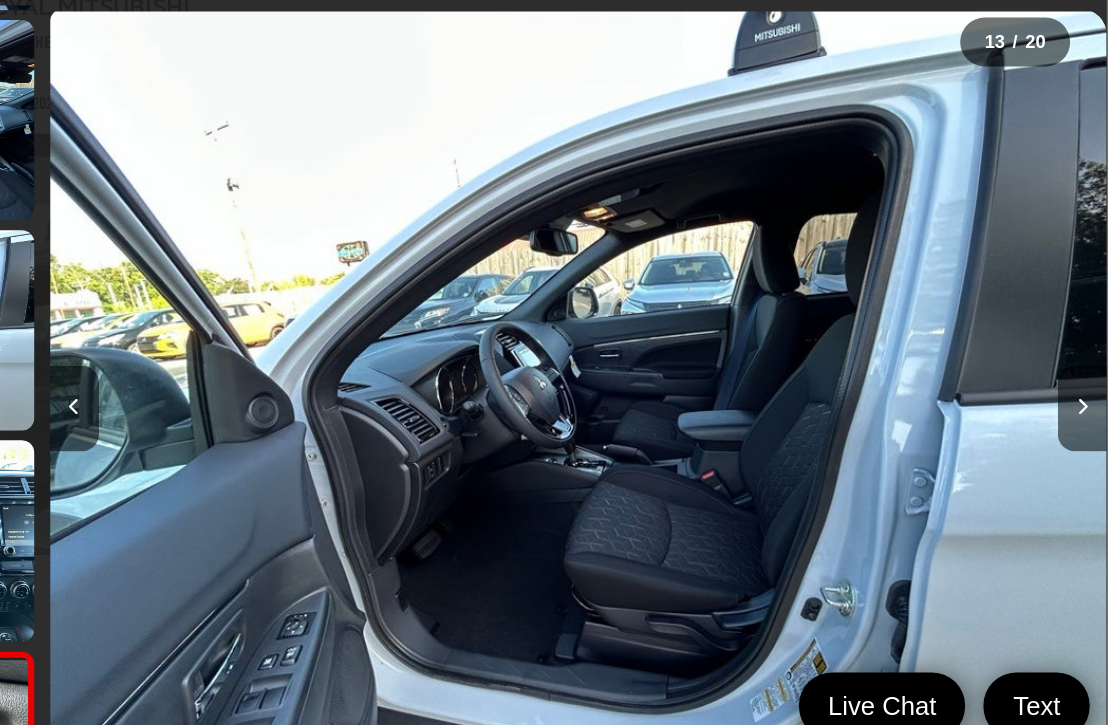 click at bounding box center [1067, 25] 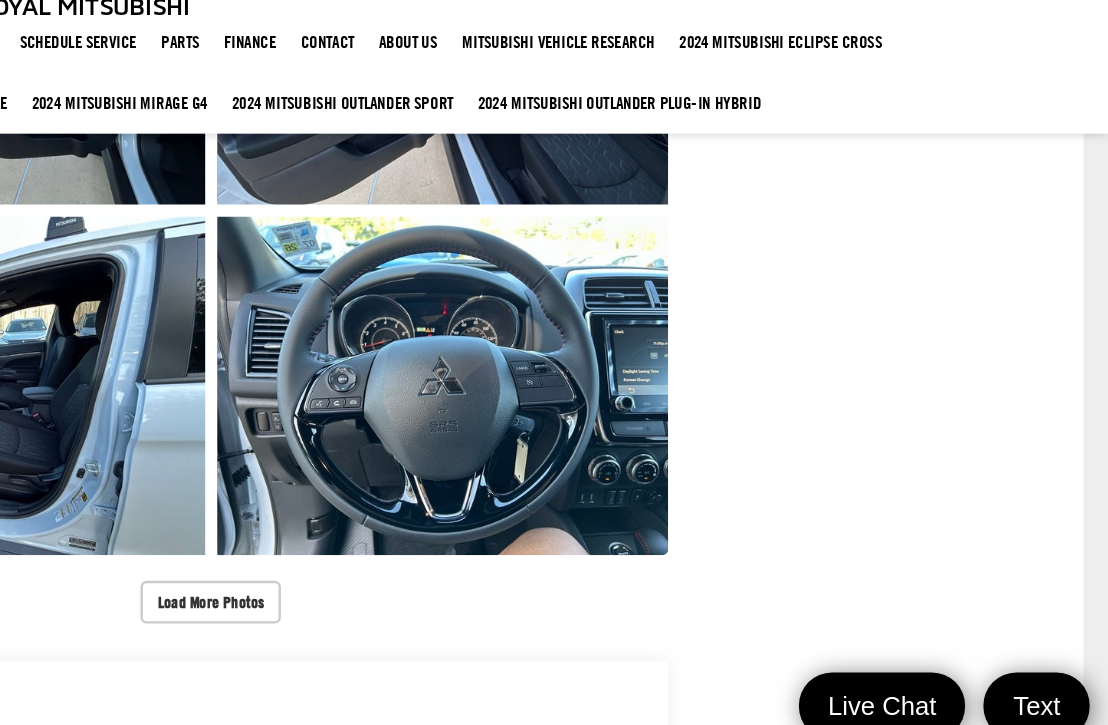 scroll, scrollTop: 1251, scrollLeft: 19, axis: both 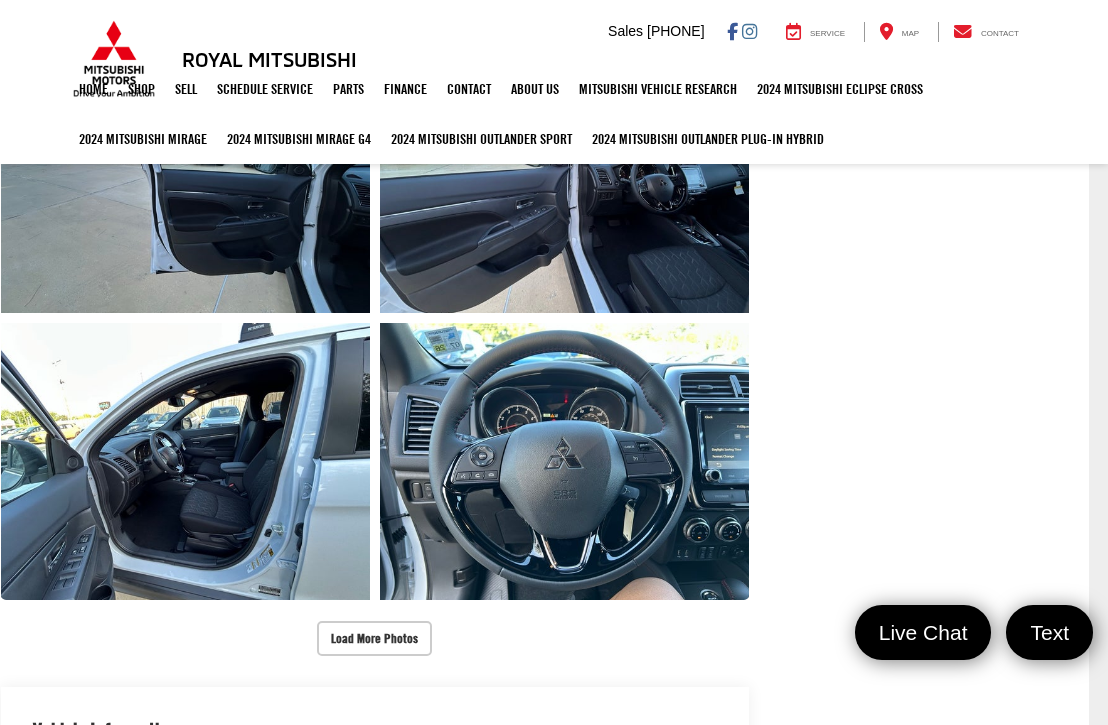 click on "Royal Mitsubishi
9255 Airline Hwy, Baton Rouge, LA 70815
Sales Mobile Sales
225-452-8335
Service
225-452-8335
Parts
225-452-8335
Service
Map
Contact
Royal Mitsubishi
Call   225-433-0086
Directions" at bounding box center (554, 32) 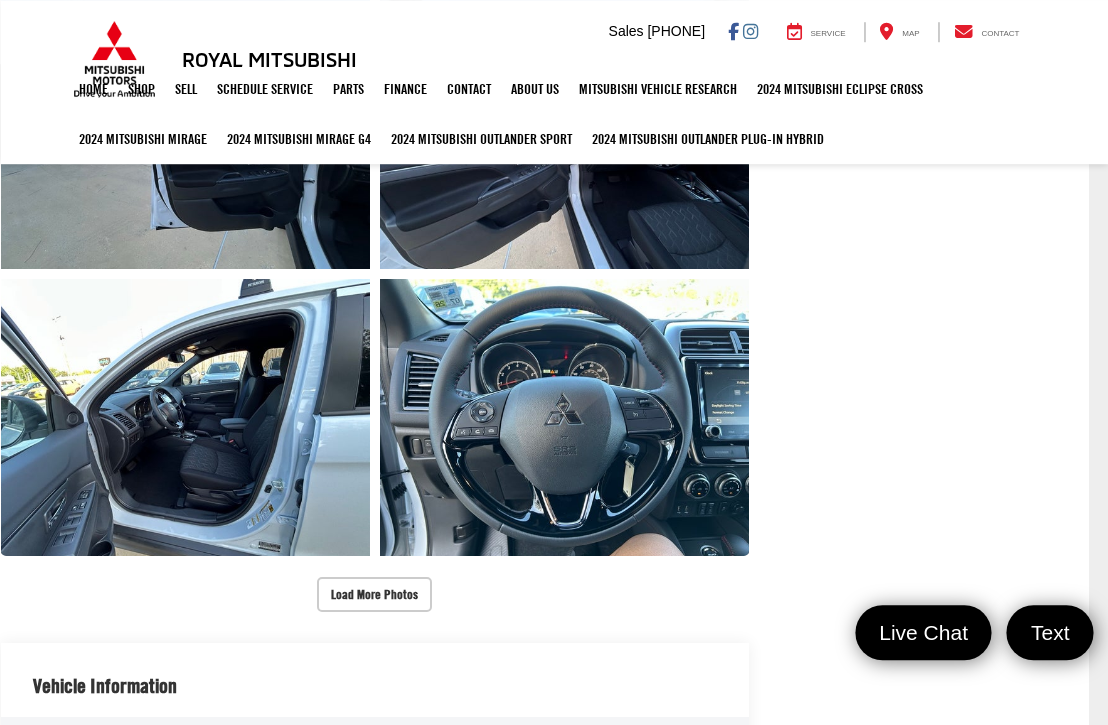 scroll, scrollTop: 1328, scrollLeft: 19, axis: both 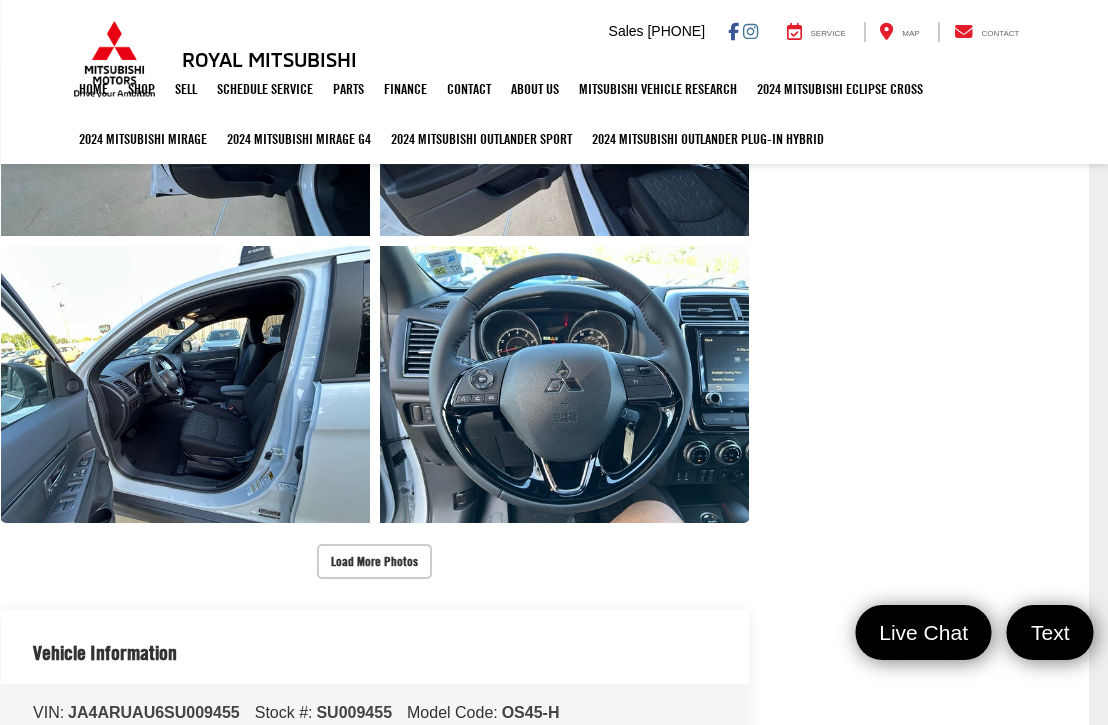 click on "Load More Photos" at bounding box center [374, 561] 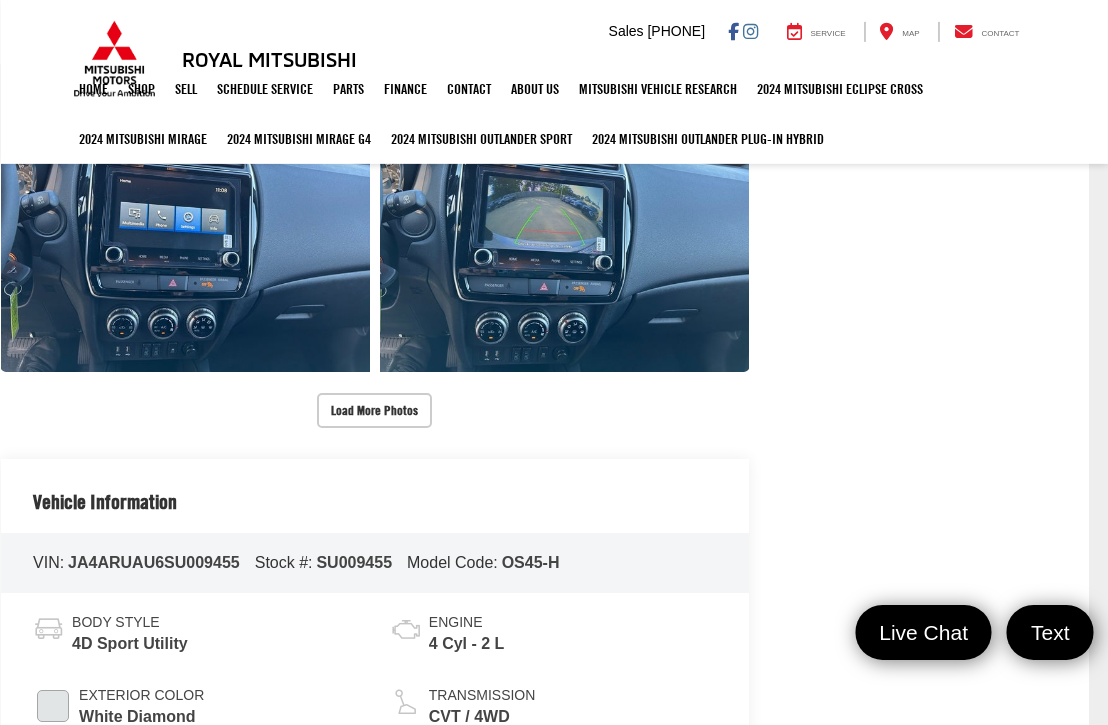scroll, scrollTop: 2053, scrollLeft: 19, axis: both 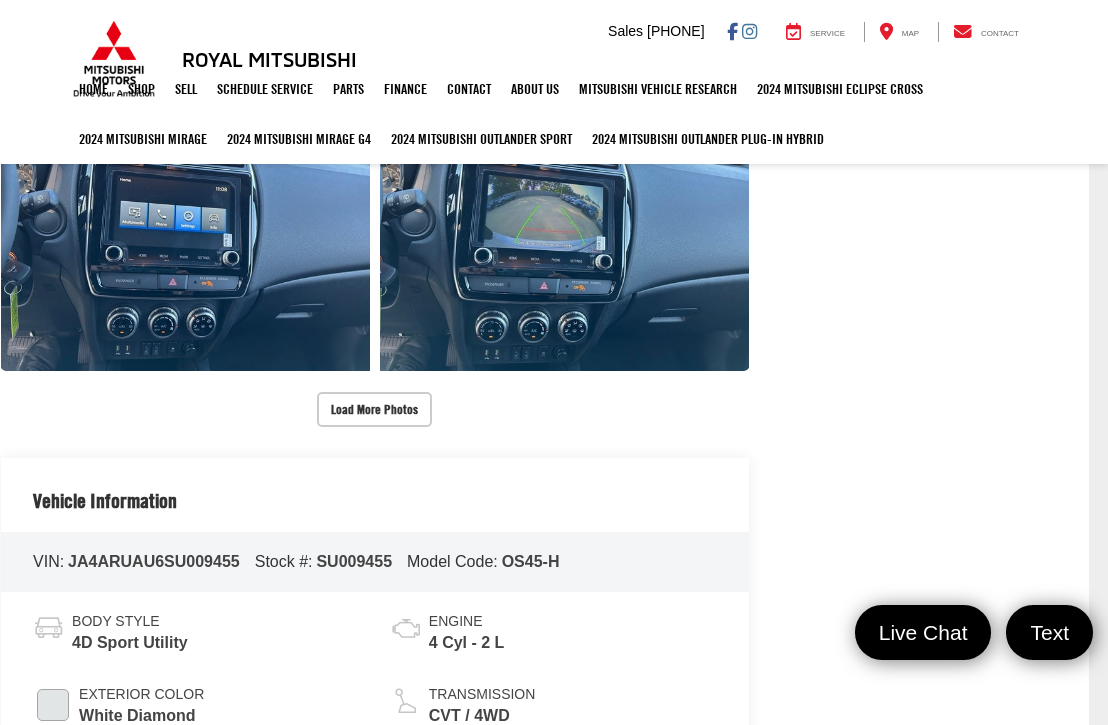 click on "Load More Photos" at bounding box center (374, 409) 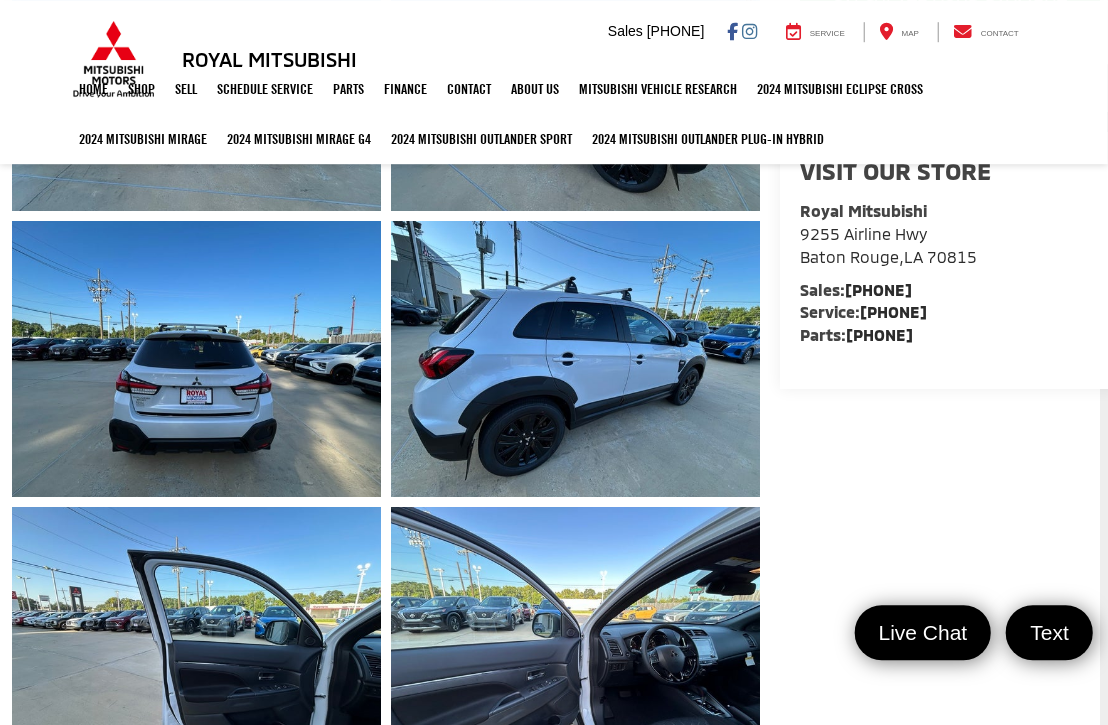 scroll, scrollTop: 779, scrollLeft: 8, axis: both 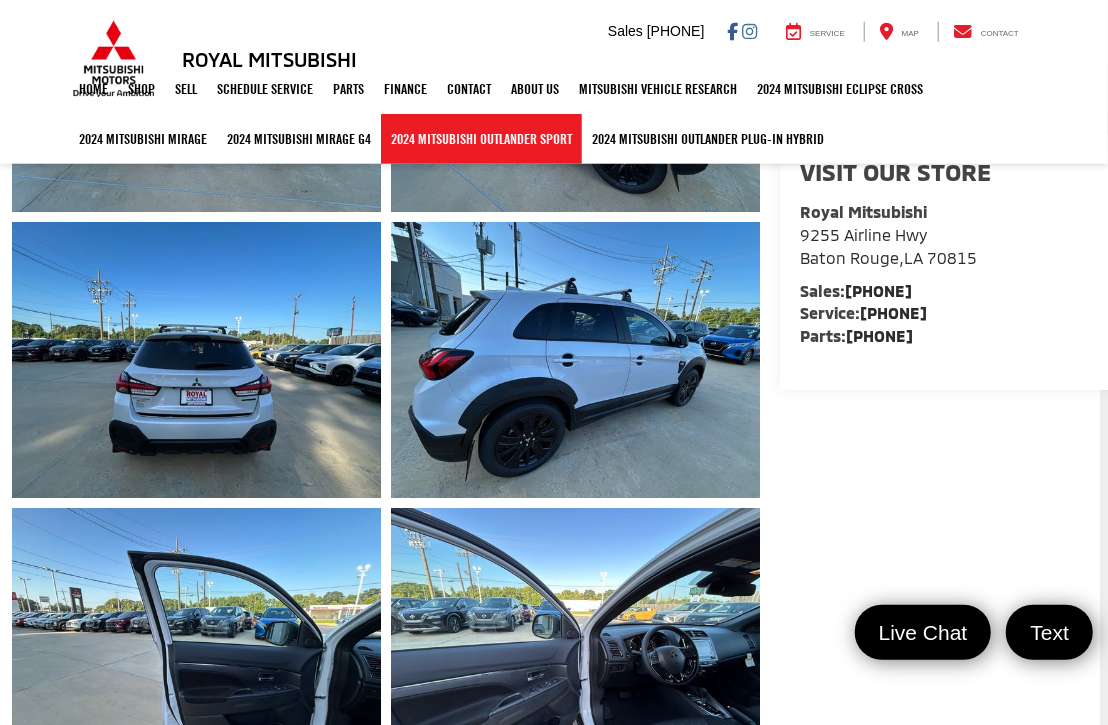 click on "2024 Mitsubishi Outlander SPORT" at bounding box center (481, 139) 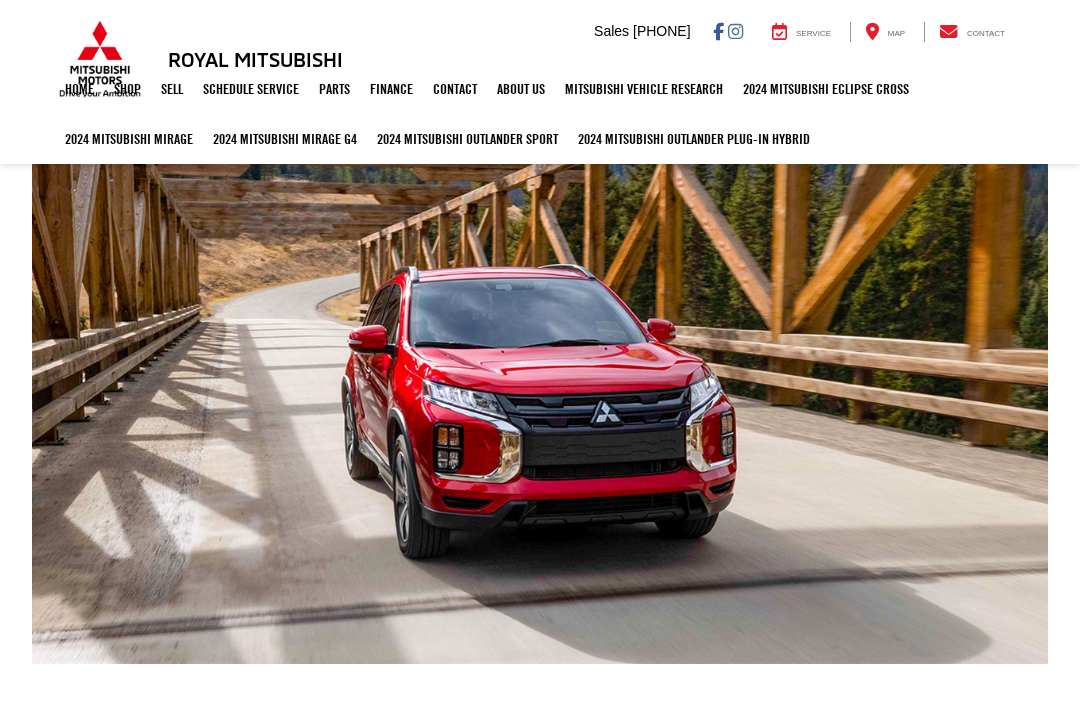 scroll, scrollTop: 0, scrollLeft: 0, axis: both 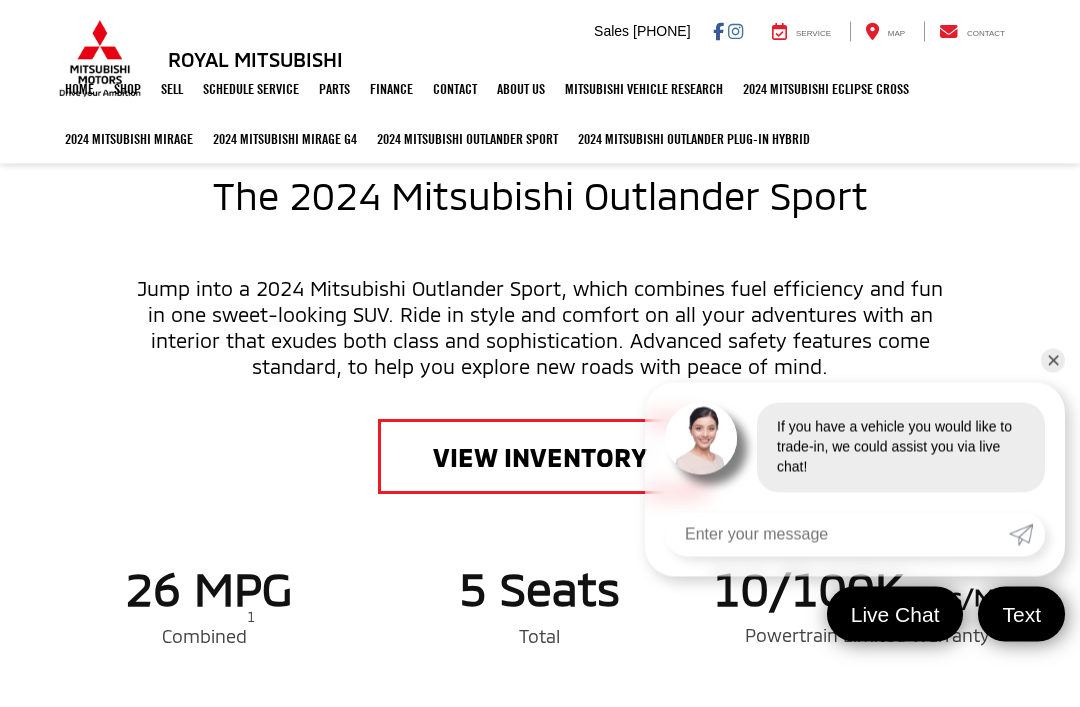 click on "✕" at bounding box center [1053, 361] 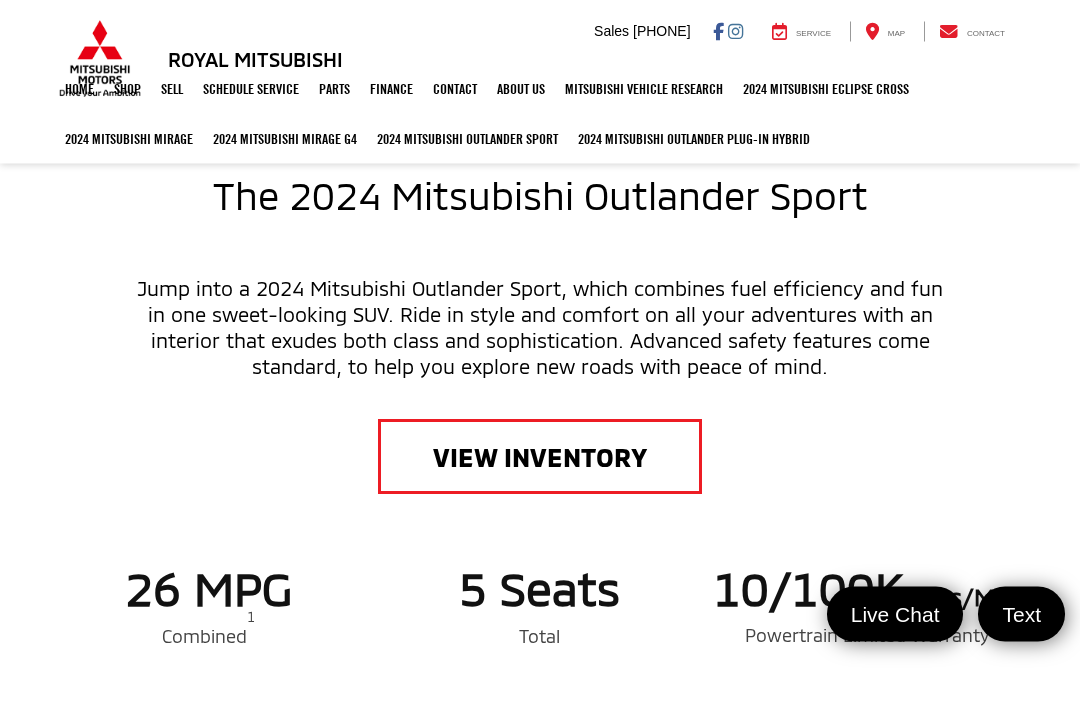 scroll, scrollTop: 733, scrollLeft: 0, axis: vertical 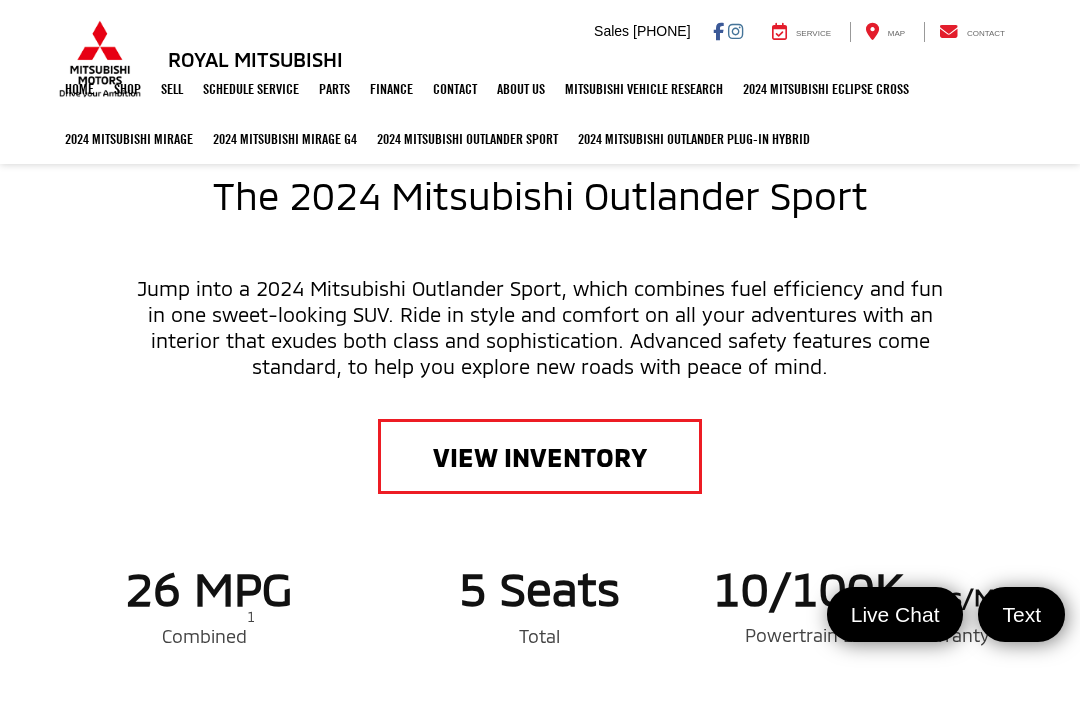click on "VIEW INVENTORY" at bounding box center (540, 456) 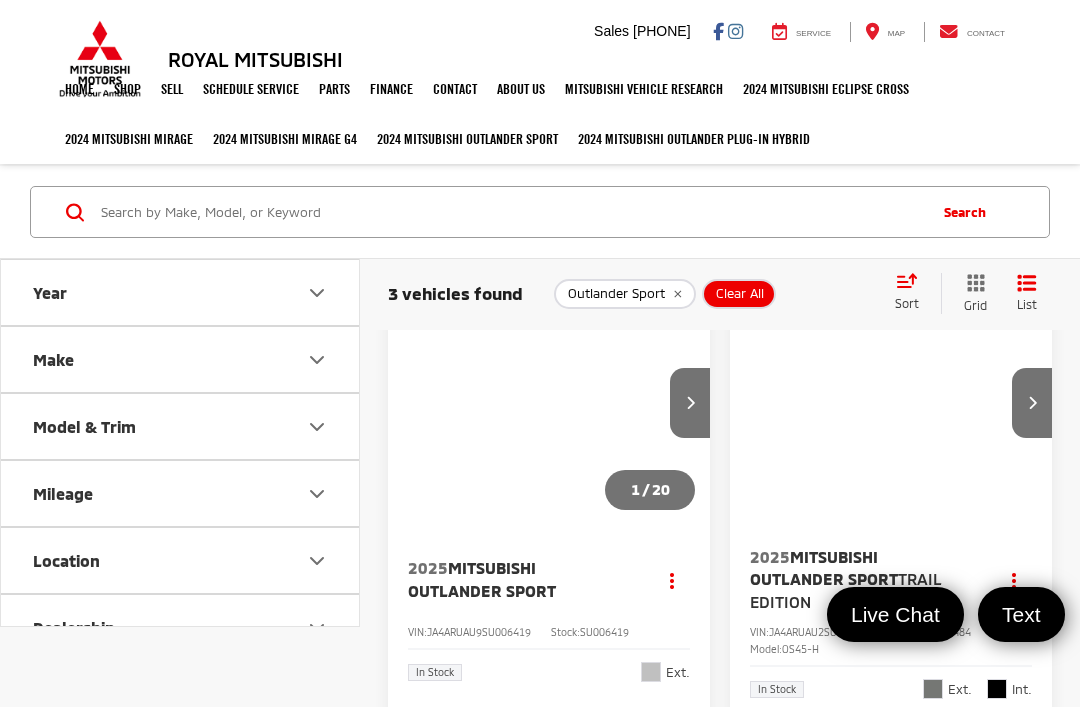 scroll, scrollTop: 0, scrollLeft: 0, axis: both 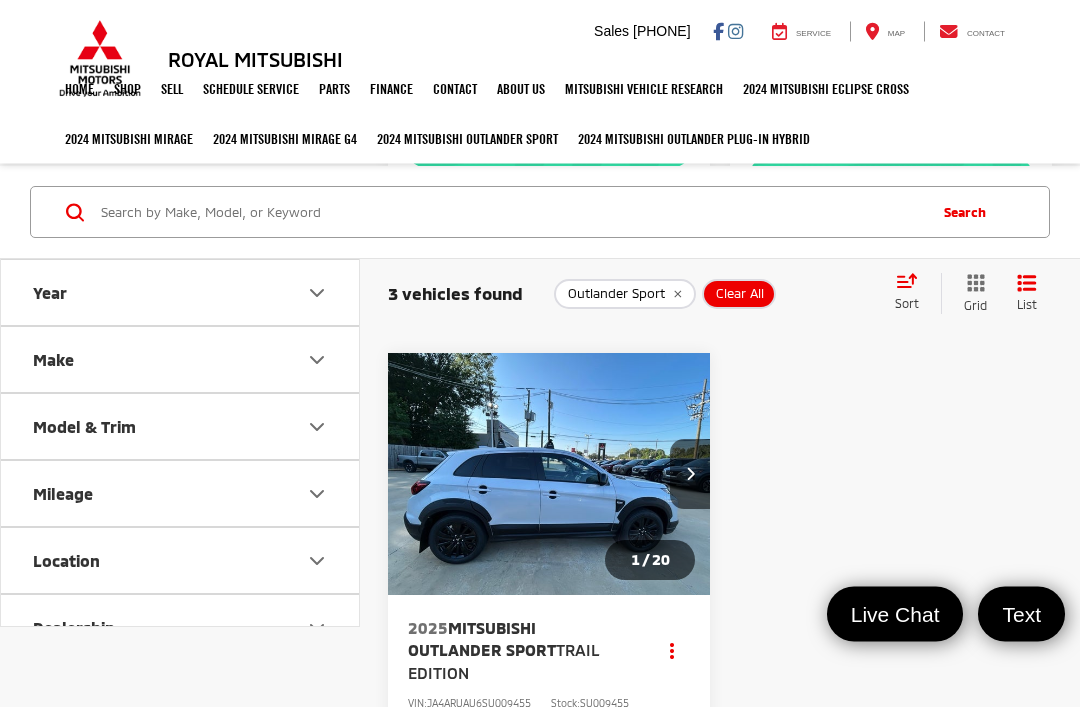click 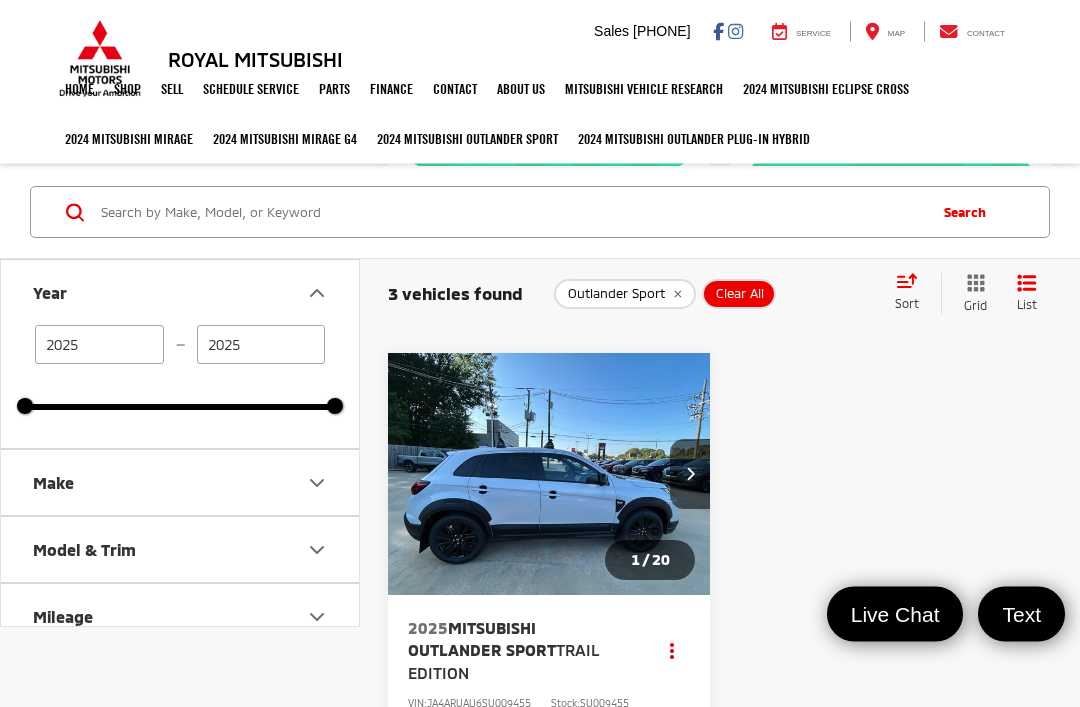 scroll, scrollTop: 972, scrollLeft: 0, axis: vertical 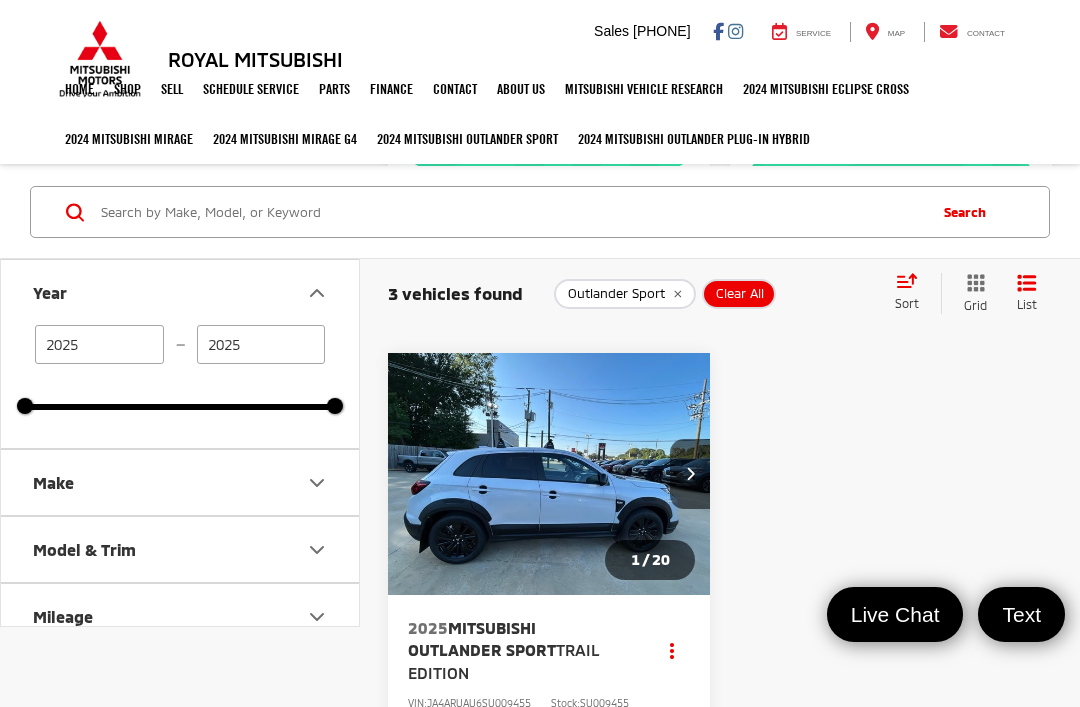 click on "2025" at bounding box center (99, 344) 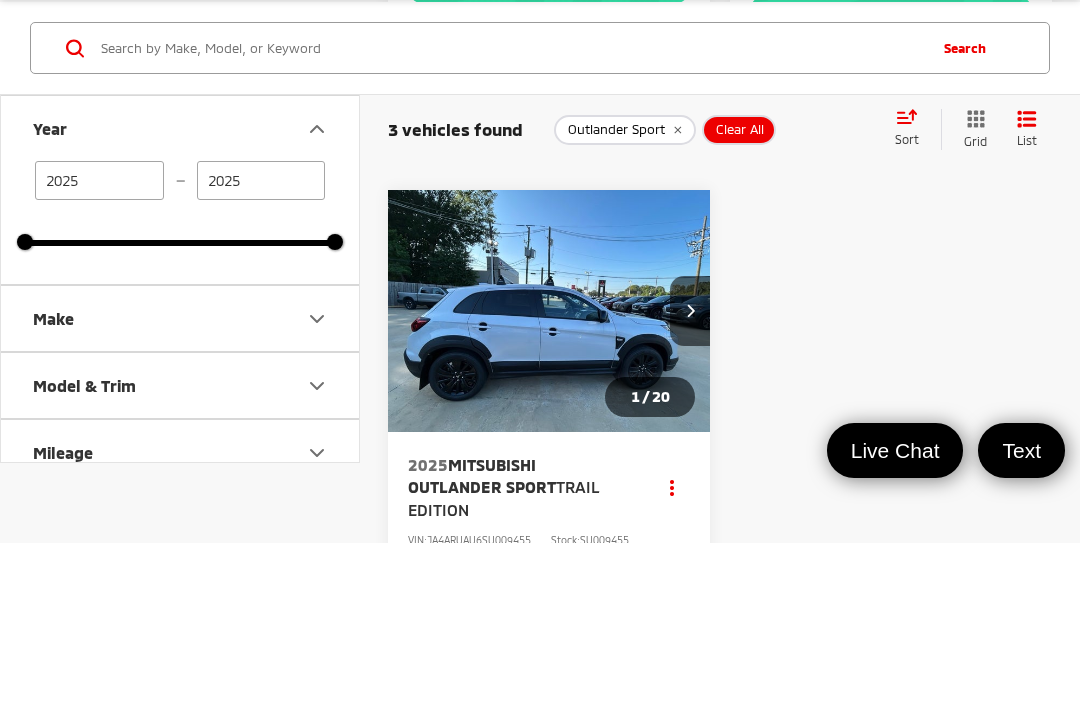 click on "2025" at bounding box center [99, 344] 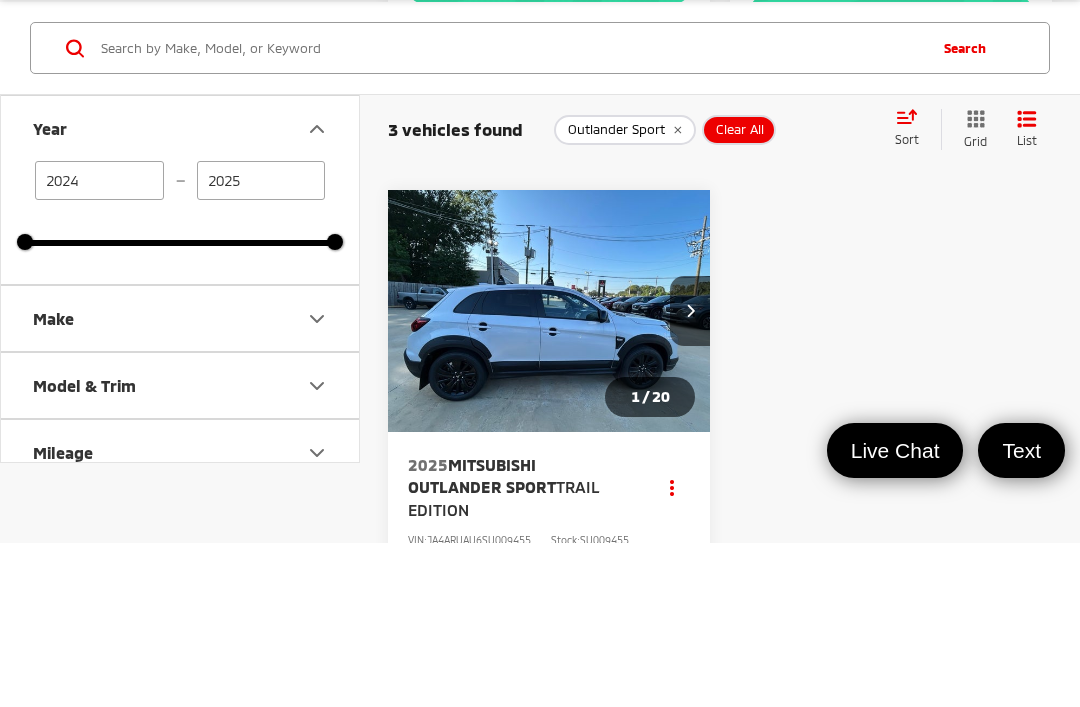 scroll, scrollTop: 1136, scrollLeft: 0, axis: vertical 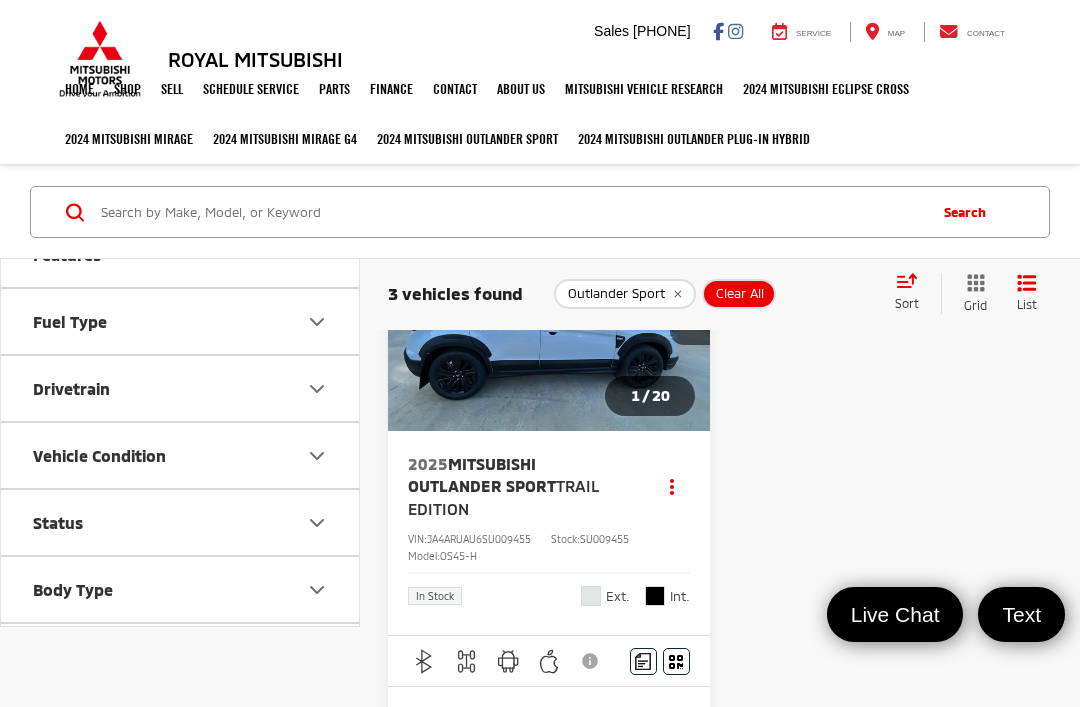 type on "2024" 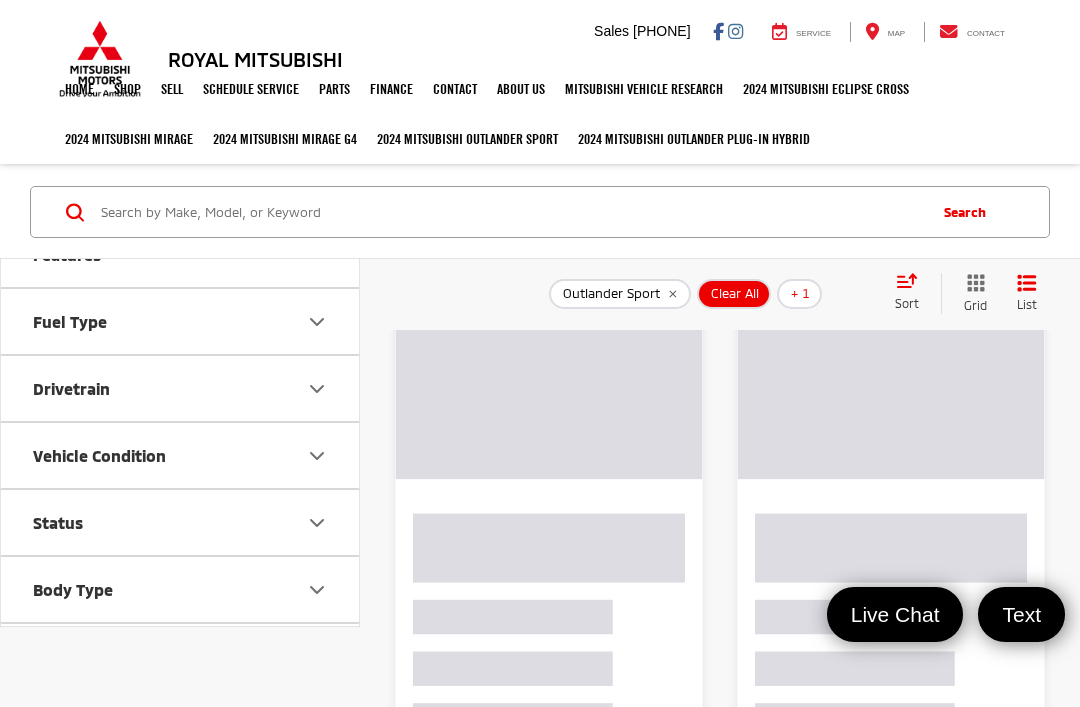 scroll, scrollTop: 0, scrollLeft: 0, axis: both 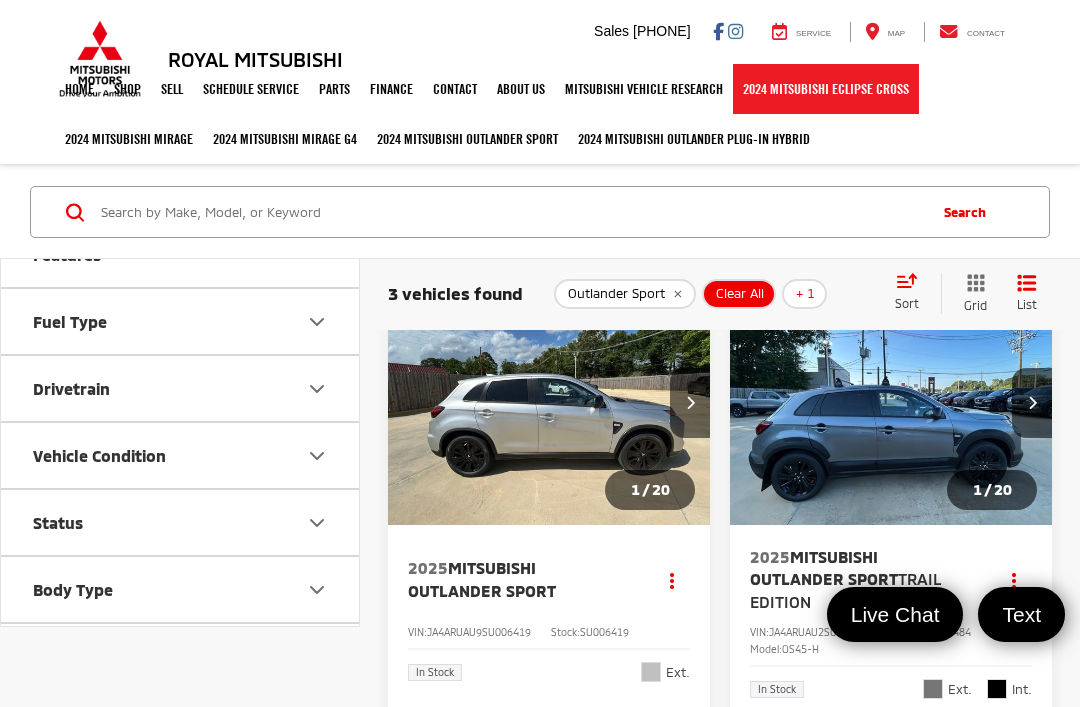 click on "2024 Mitsubishi Eclipse Cross" at bounding box center (826, 89) 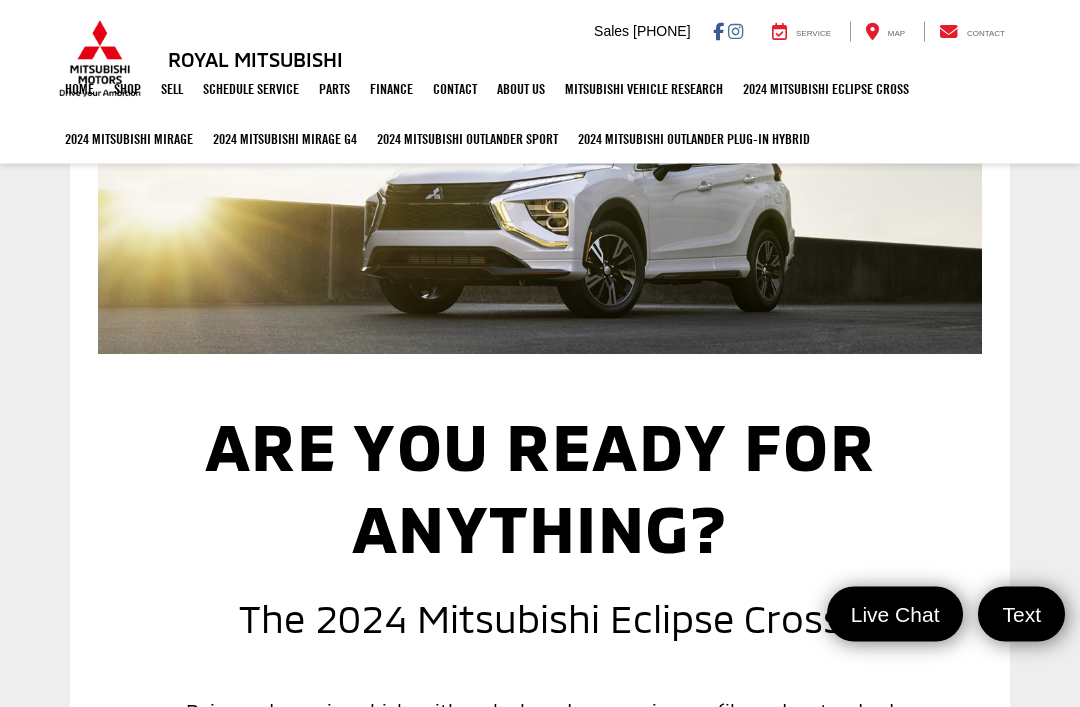 scroll, scrollTop: 708, scrollLeft: 0, axis: vertical 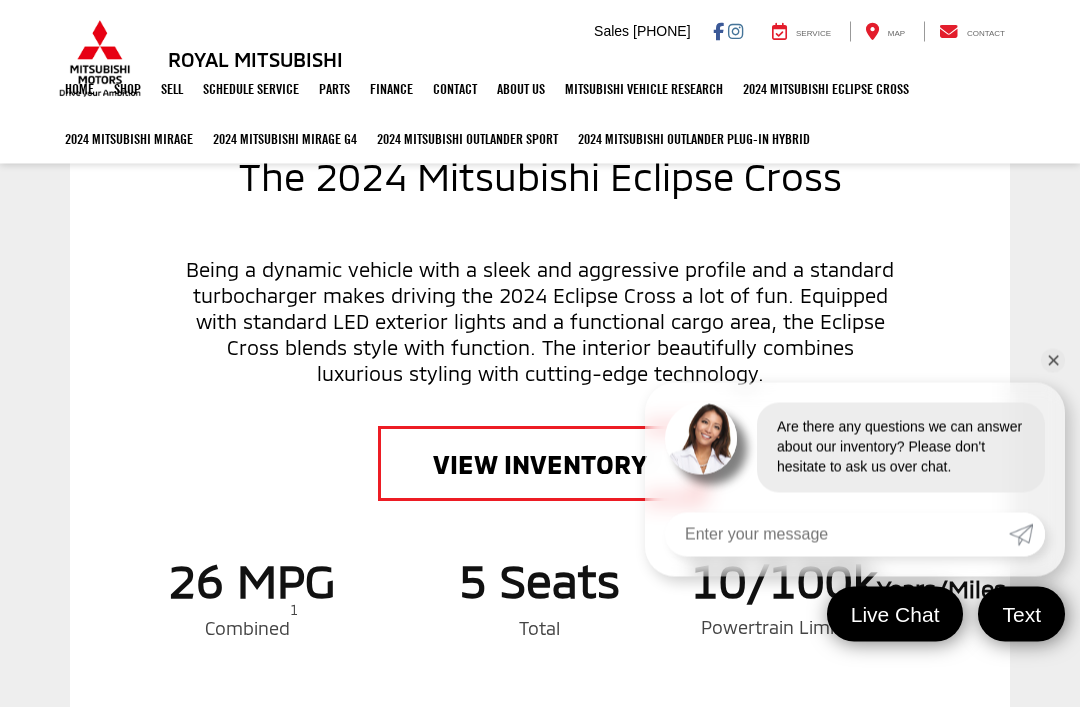 click on "VIEW INVENTORY" at bounding box center (540, 464) 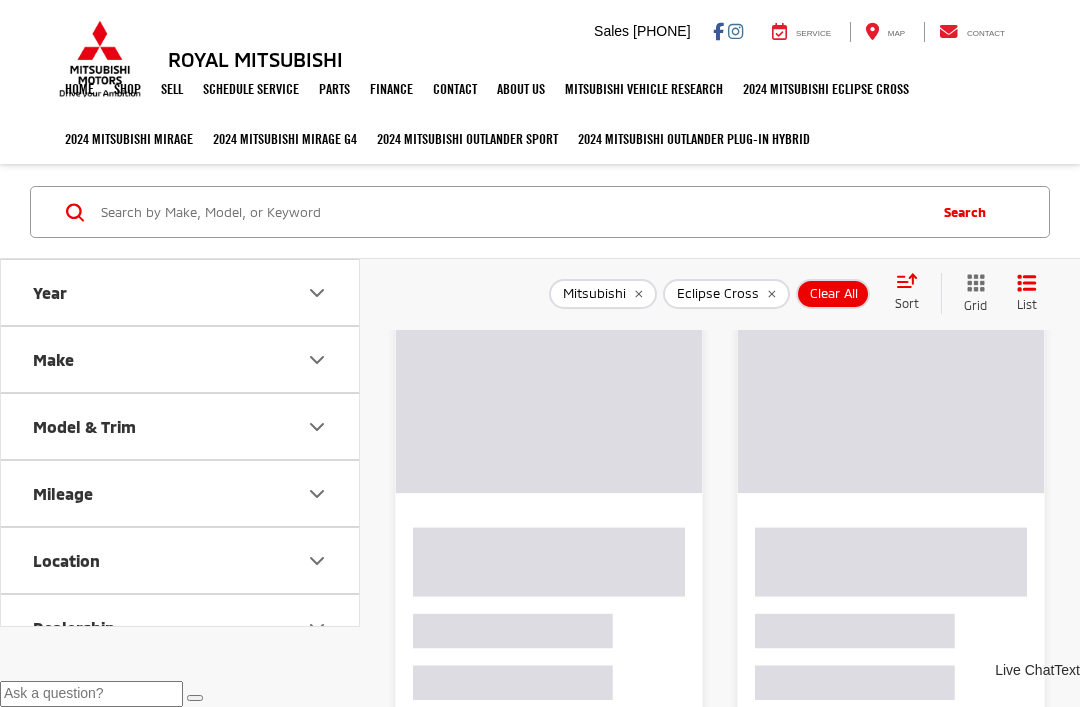 scroll, scrollTop: 0, scrollLeft: 0, axis: both 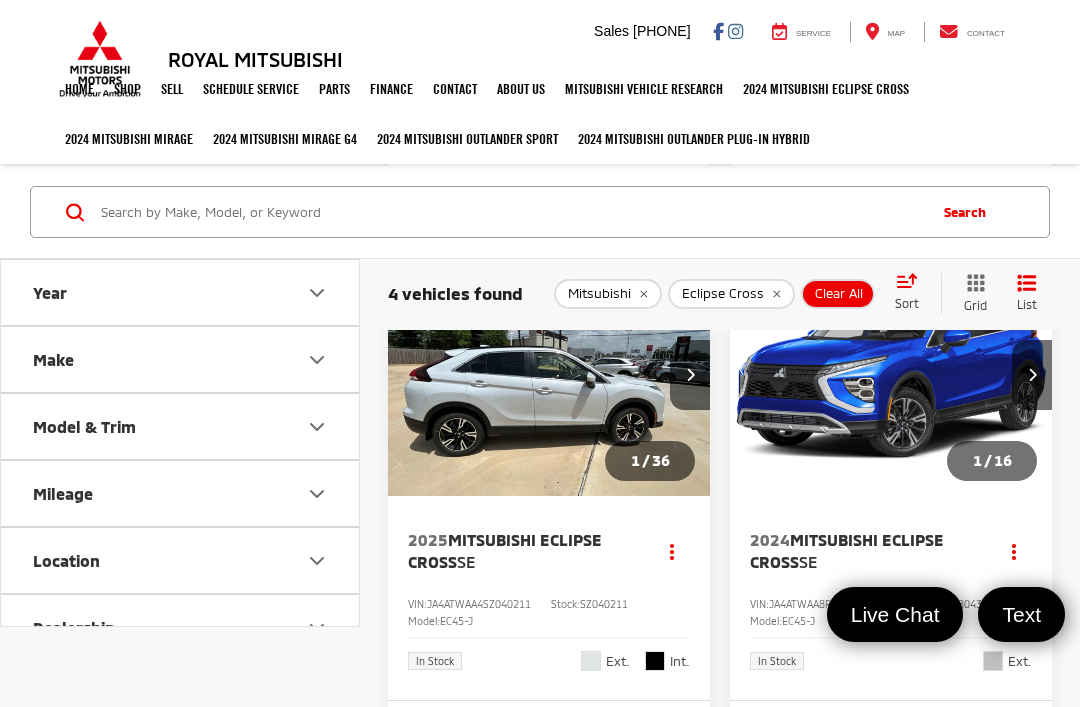 click on "Mitsubishi Eclipse Cross" at bounding box center (505, 550) 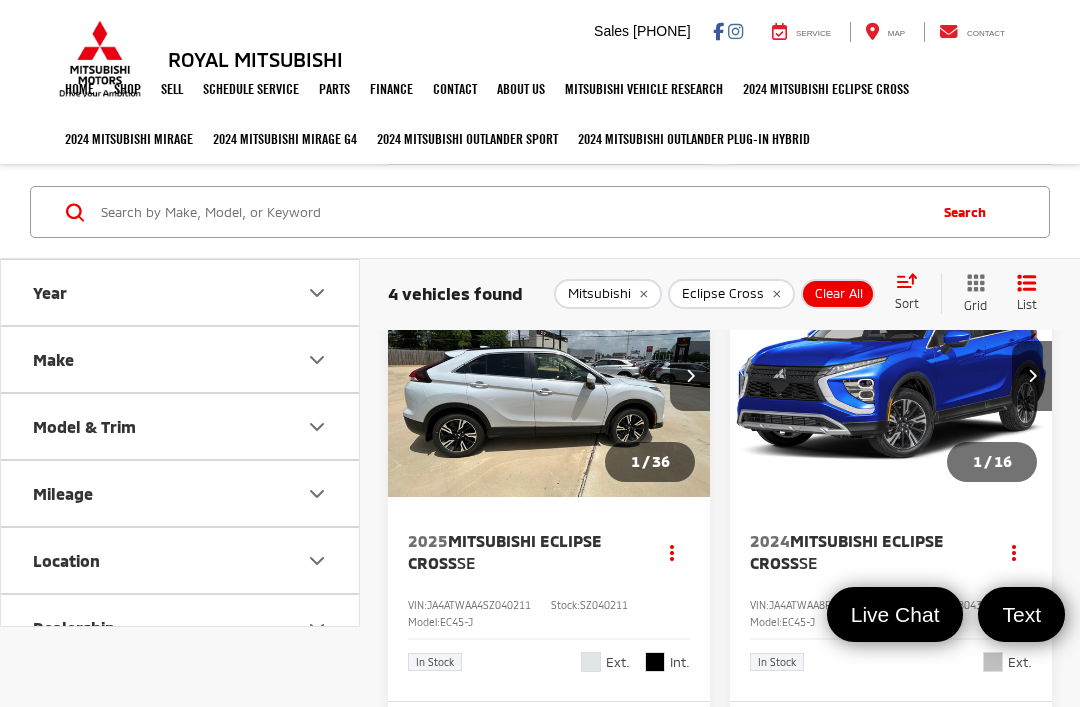 click on "Mitsubishi Eclipse Cross" at bounding box center [505, 551] 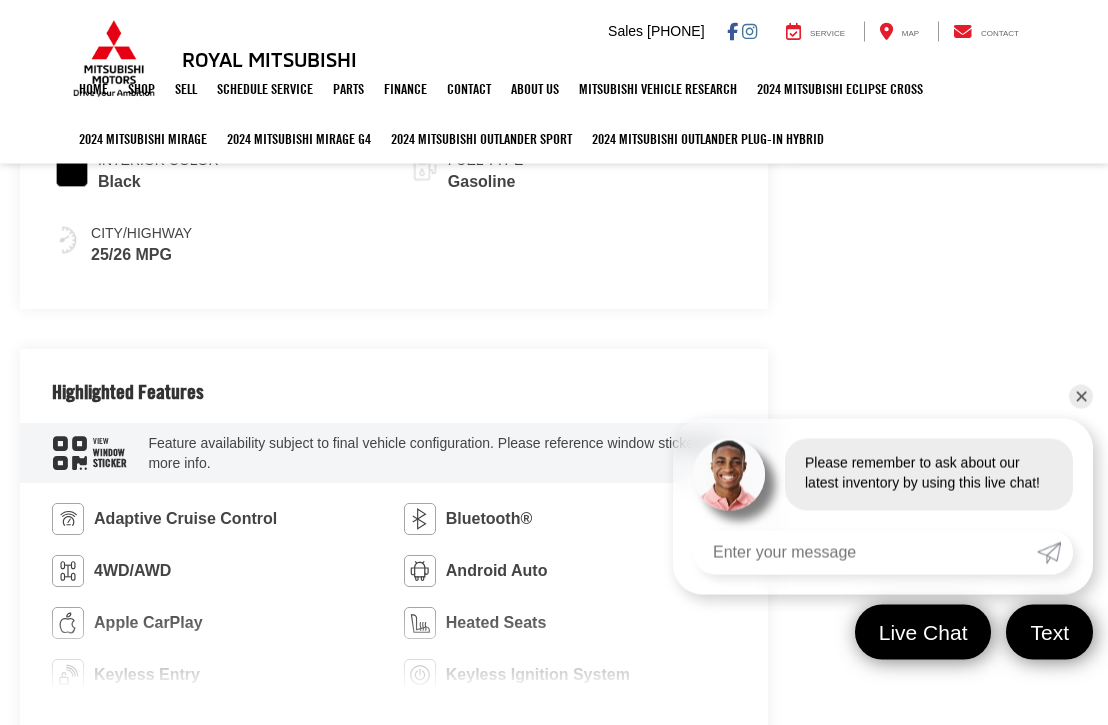 scroll, scrollTop: 964, scrollLeft: 0, axis: vertical 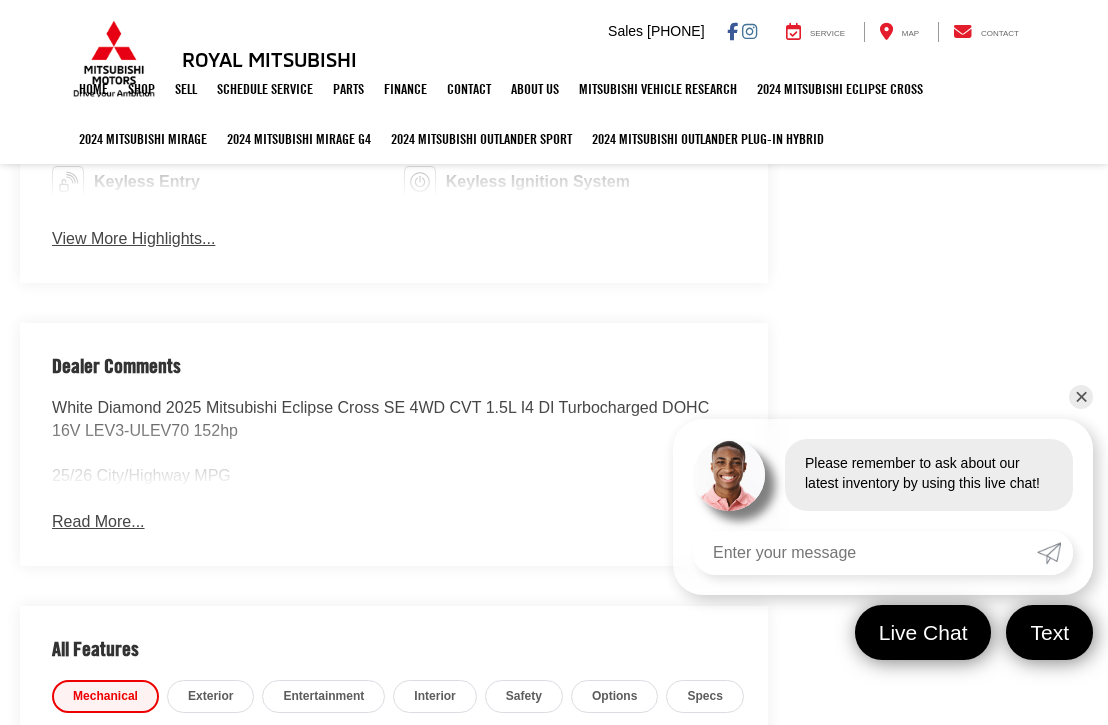 click on "✕" at bounding box center [1081, 397] 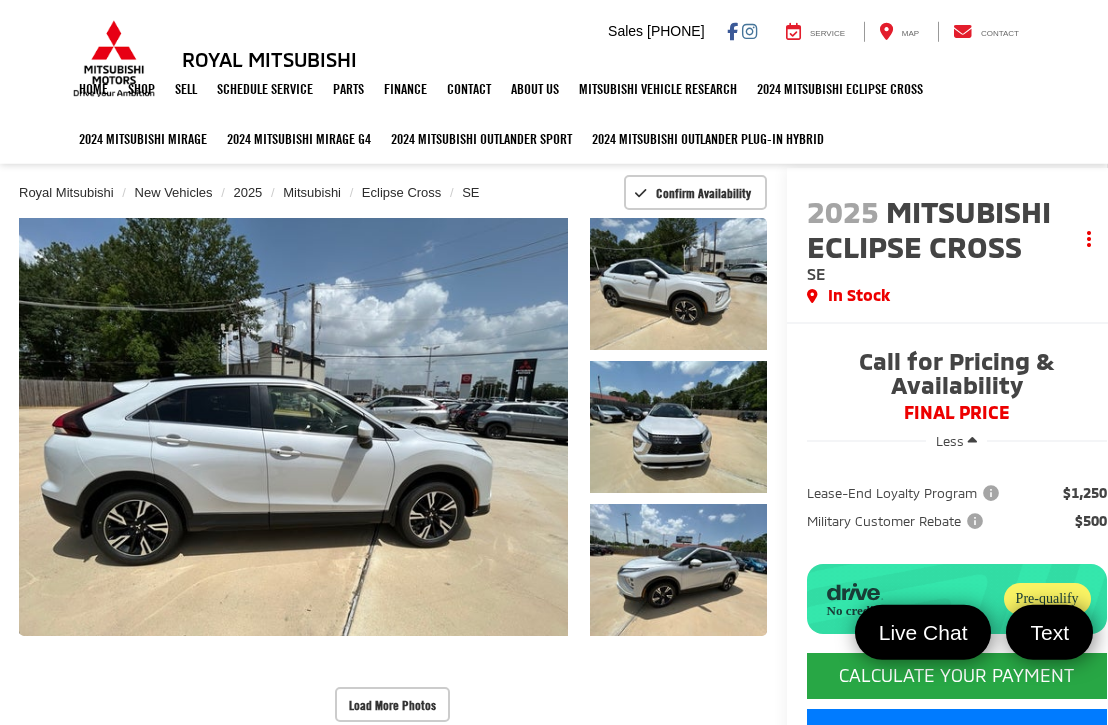 scroll, scrollTop: 39, scrollLeft: 1, axis: both 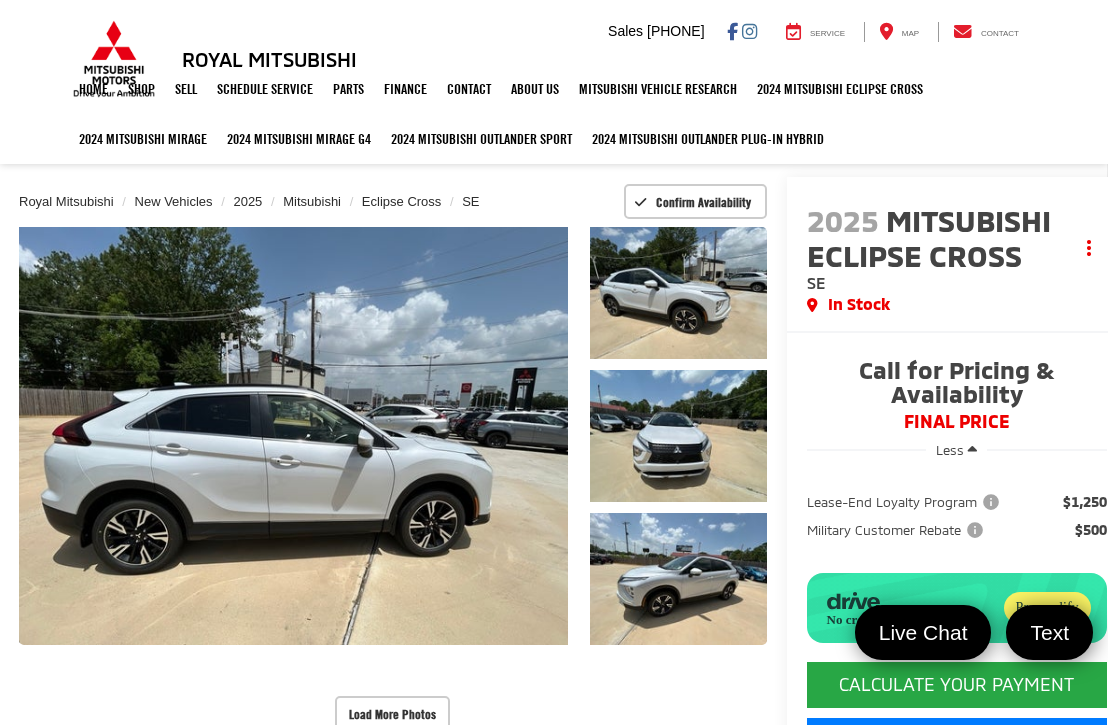click on "Load More Photos" at bounding box center [392, 713] 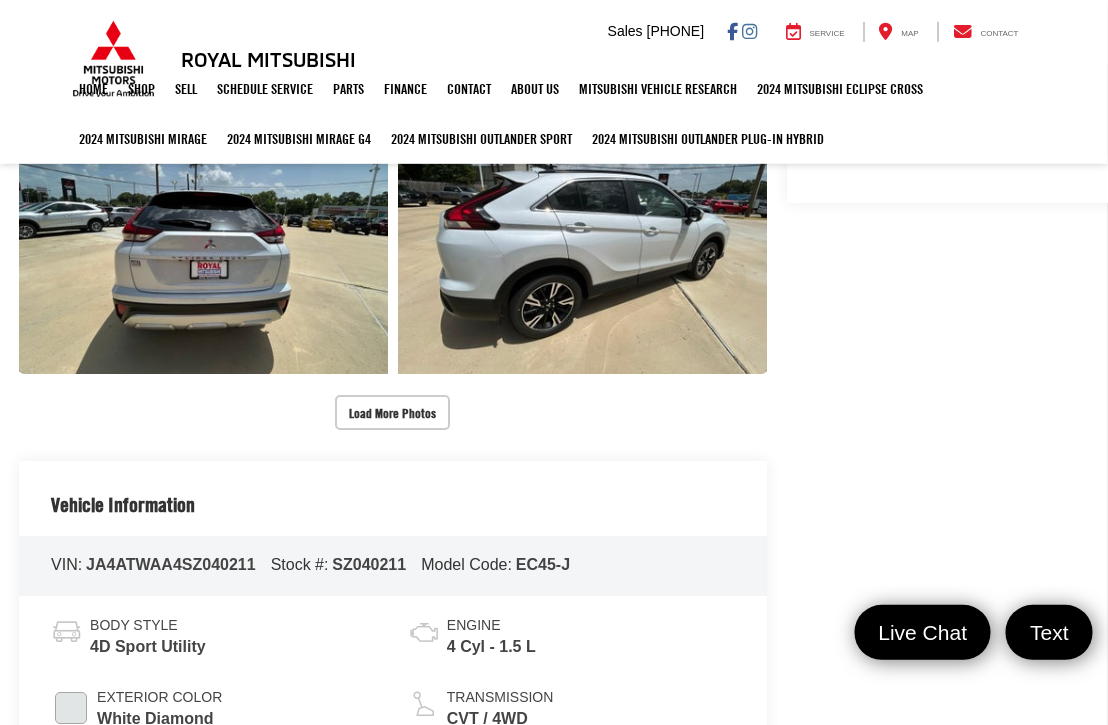 scroll, scrollTop: 907, scrollLeft: 0, axis: vertical 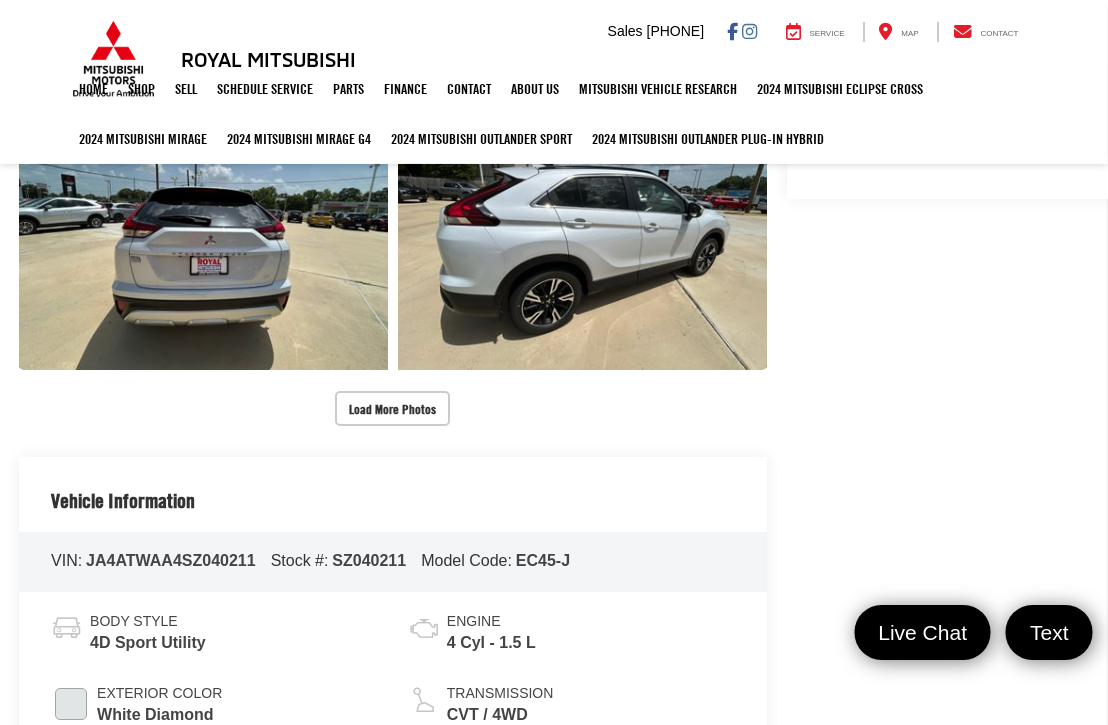 click on "Load More Photos" at bounding box center [393, 408] 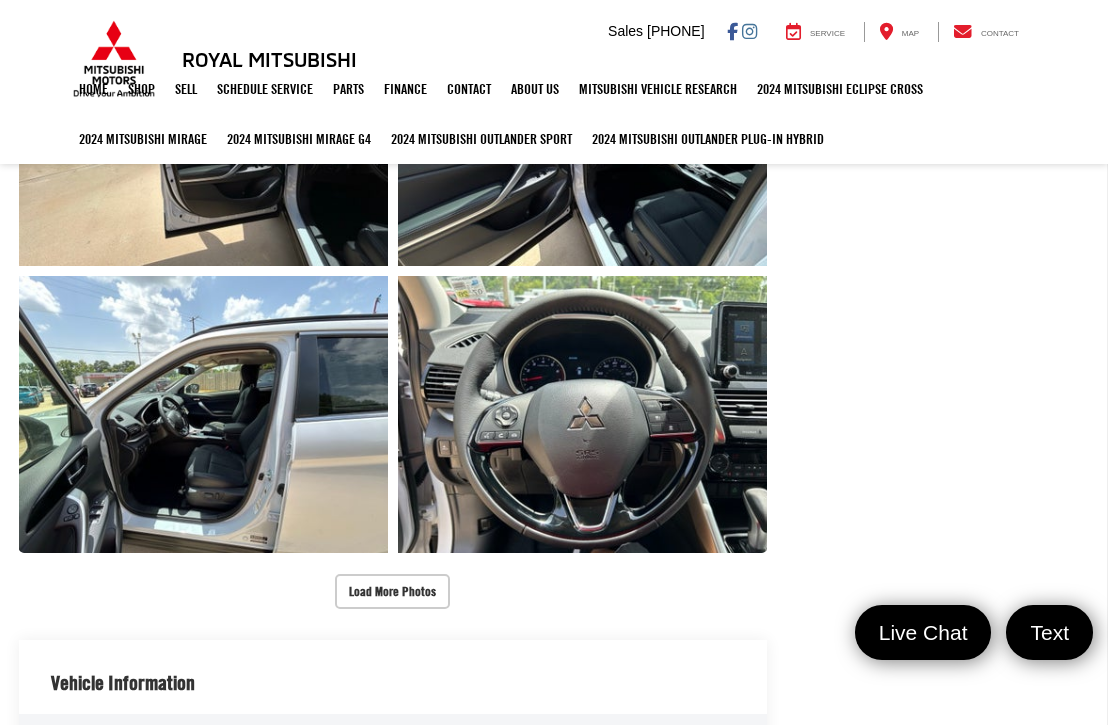 scroll, scrollTop: 1348, scrollLeft: 0, axis: vertical 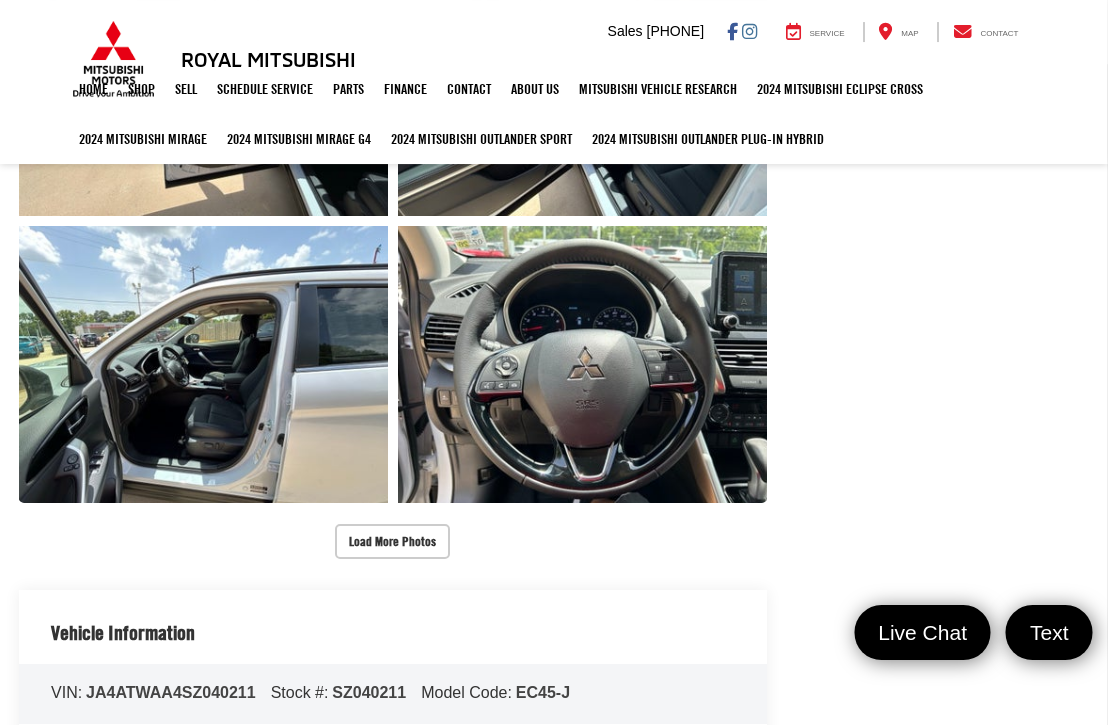 click on "Load More Photos" at bounding box center [393, 541] 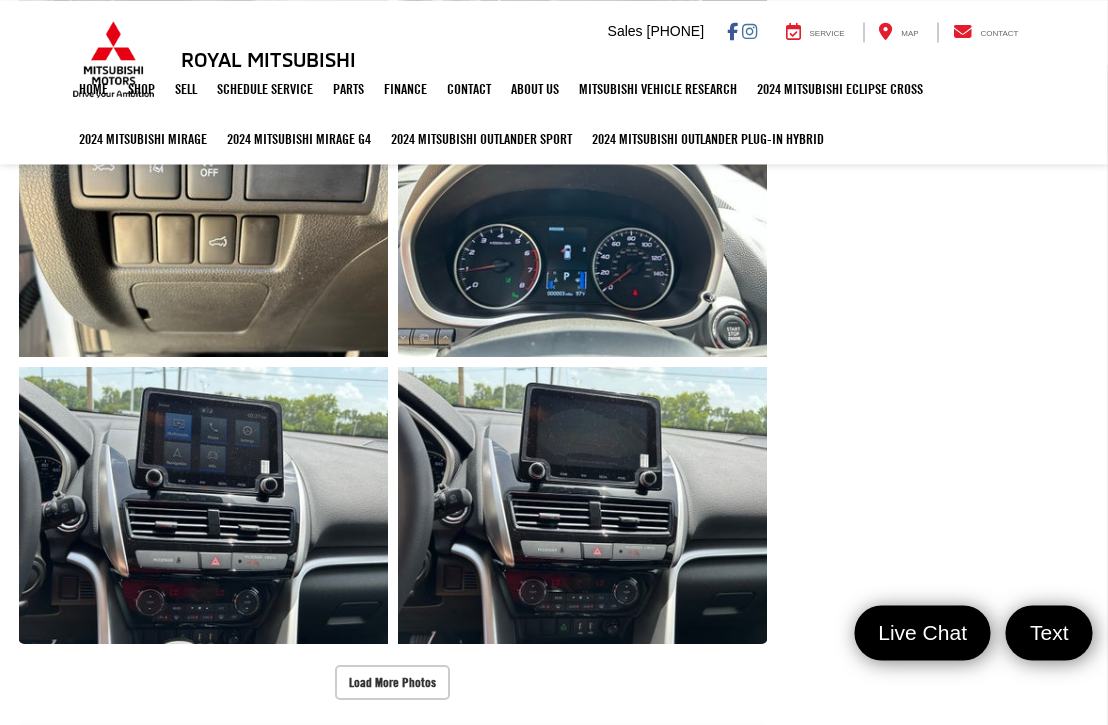 scroll, scrollTop: 1861, scrollLeft: 0, axis: vertical 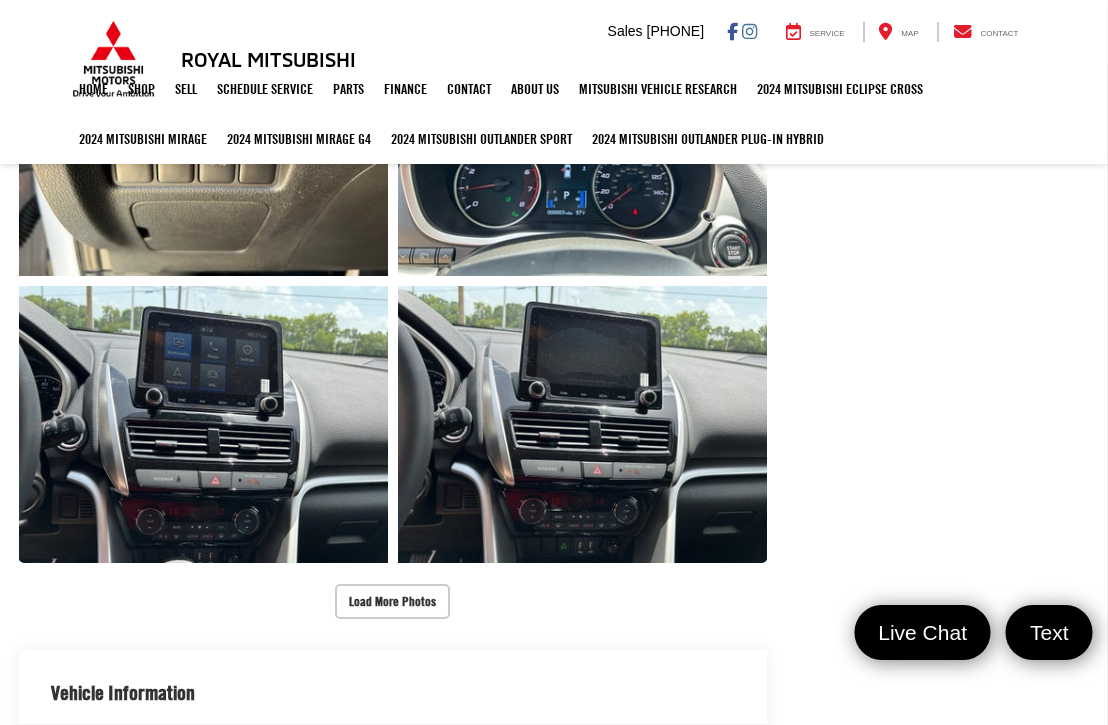 click on "Load More Photos" at bounding box center [393, 601] 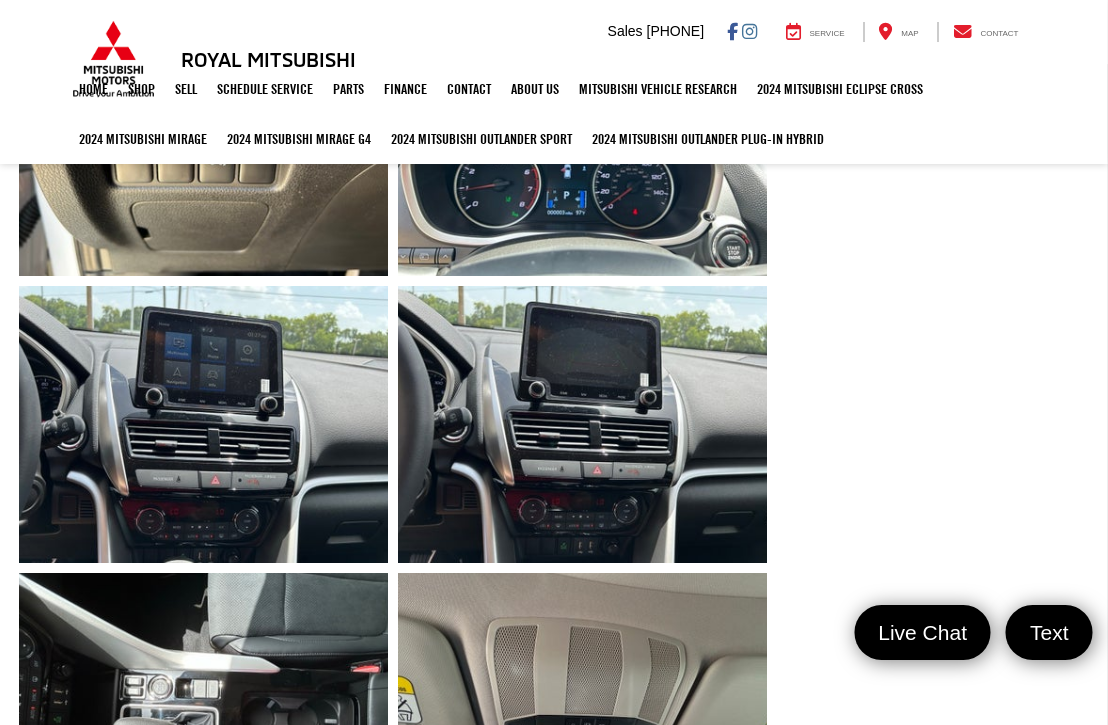 scroll, scrollTop: 1861, scrollLeft: 1, axis: both 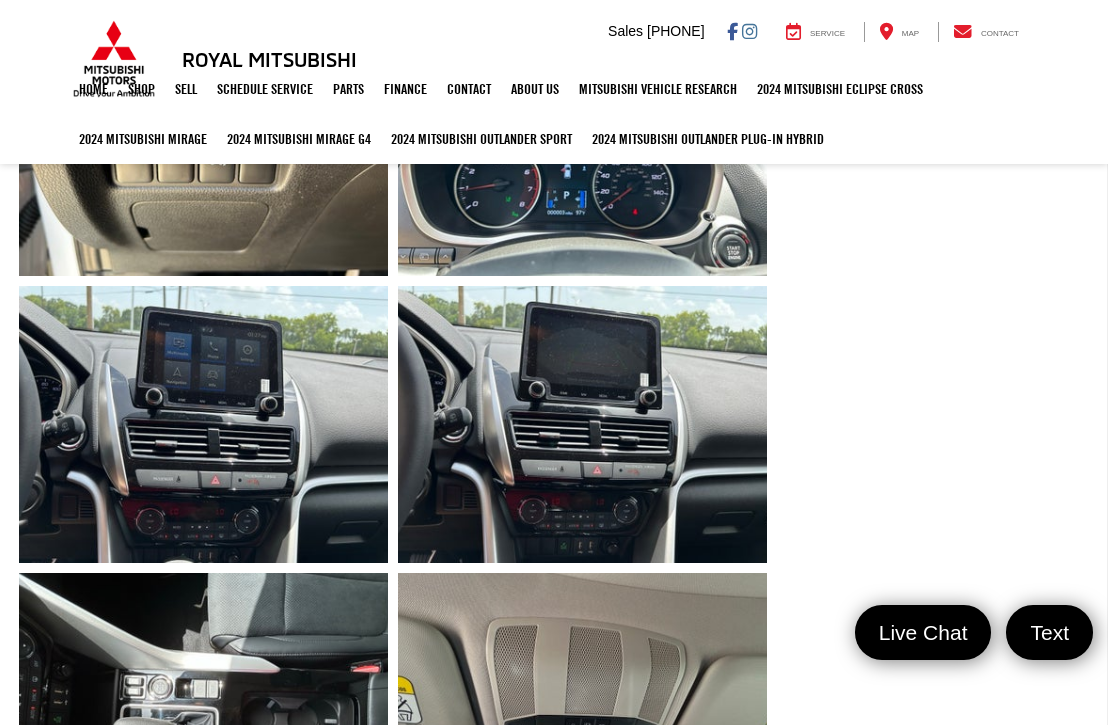 click at bounding box center [203, 711] 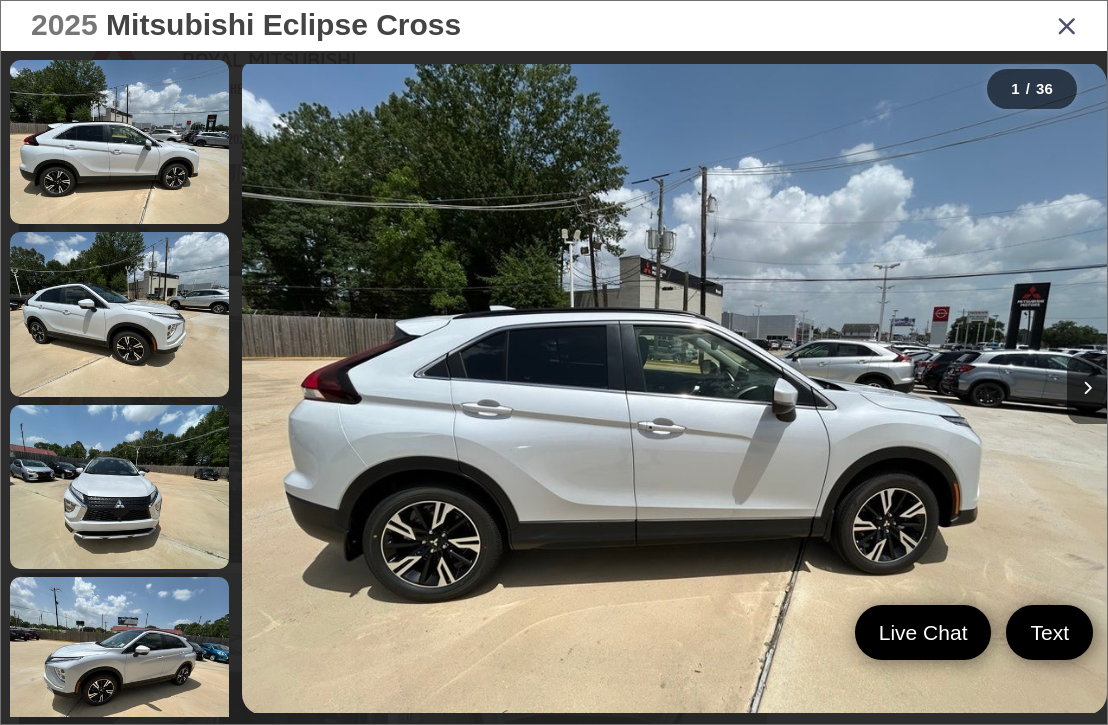 scroll, scrollTop: 1972, scrollLeft: 0, axis: vertical 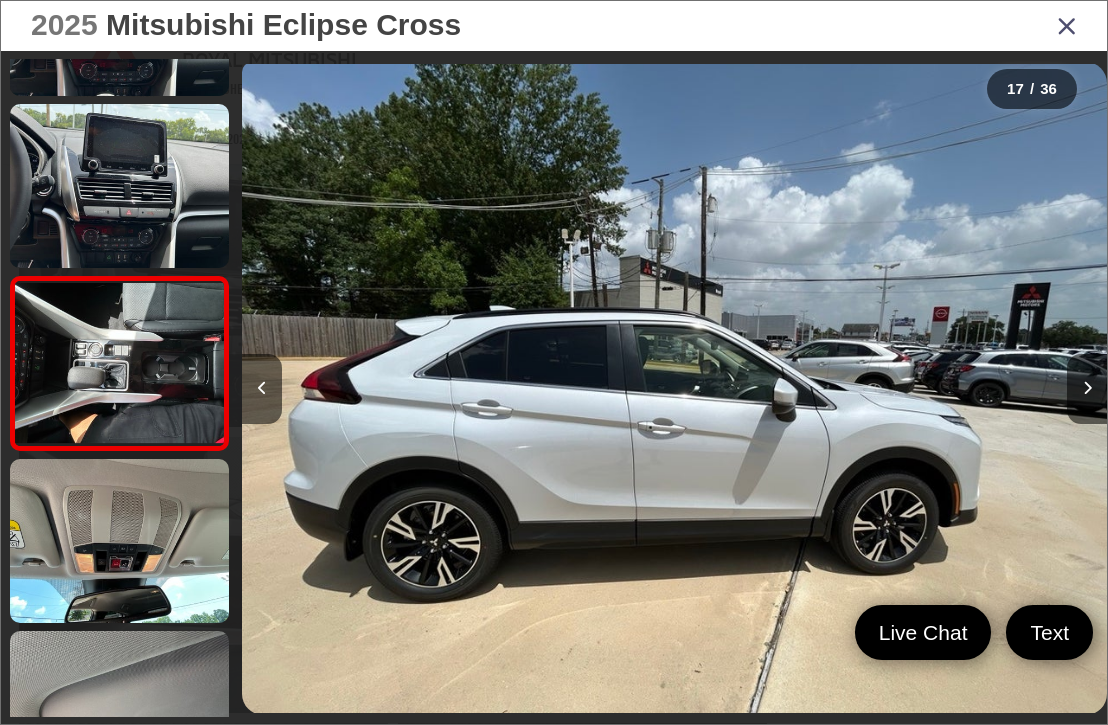 click at bounding box center (1087, 389) 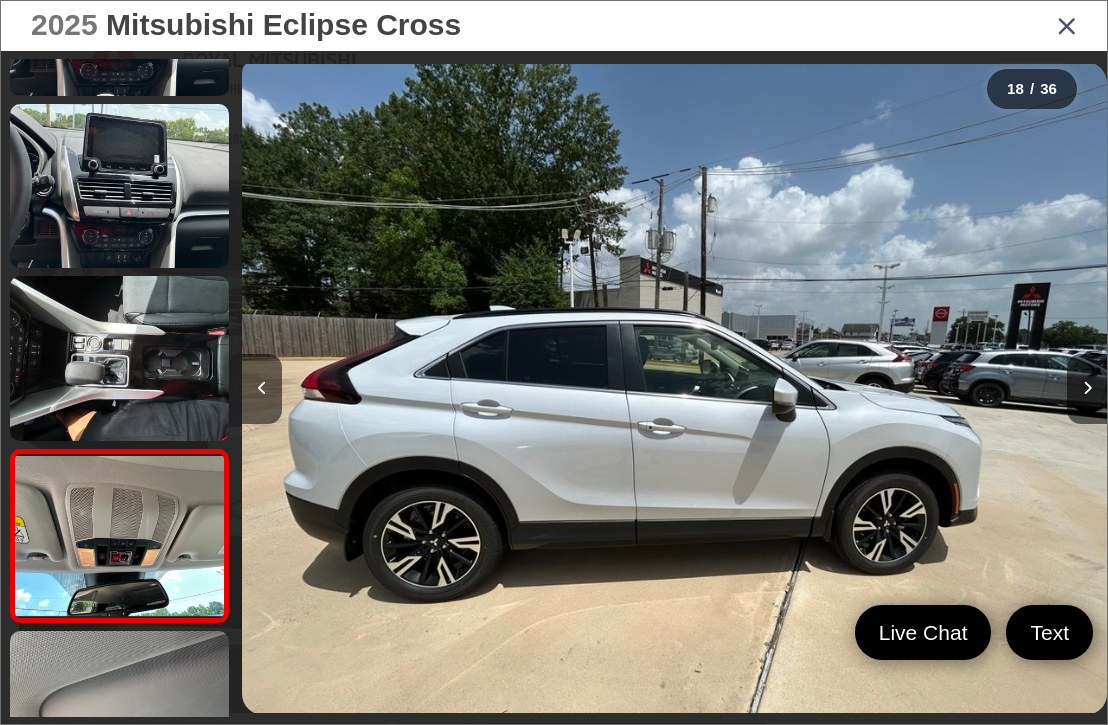 scroll, scrollTop: 0, scrollLeft: 14680, axis: horizontal 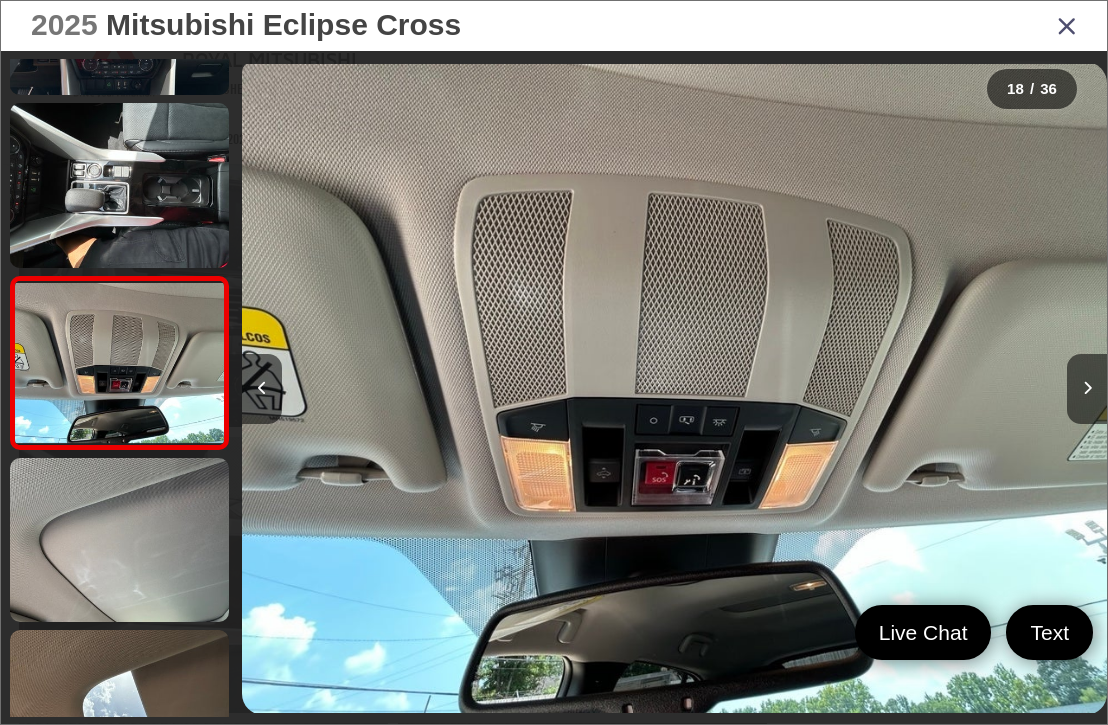 click at bounding box center [1087, 389] 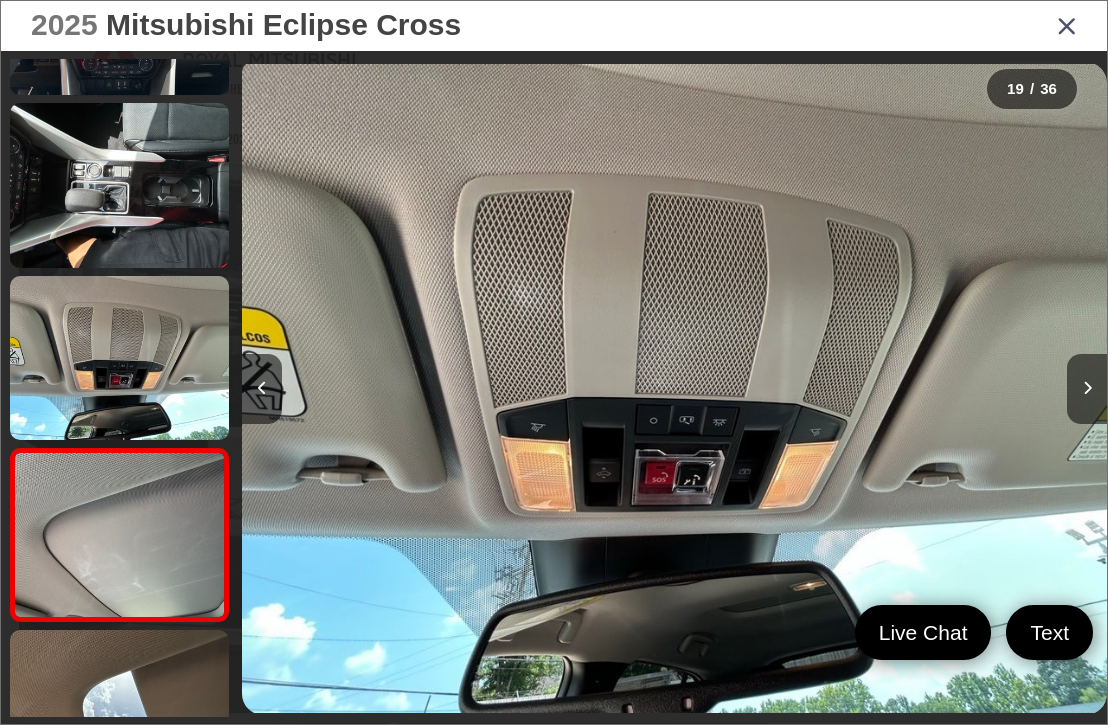 scroll, scrollTop: 0, scrollLeft: 15493, axis: horizontal 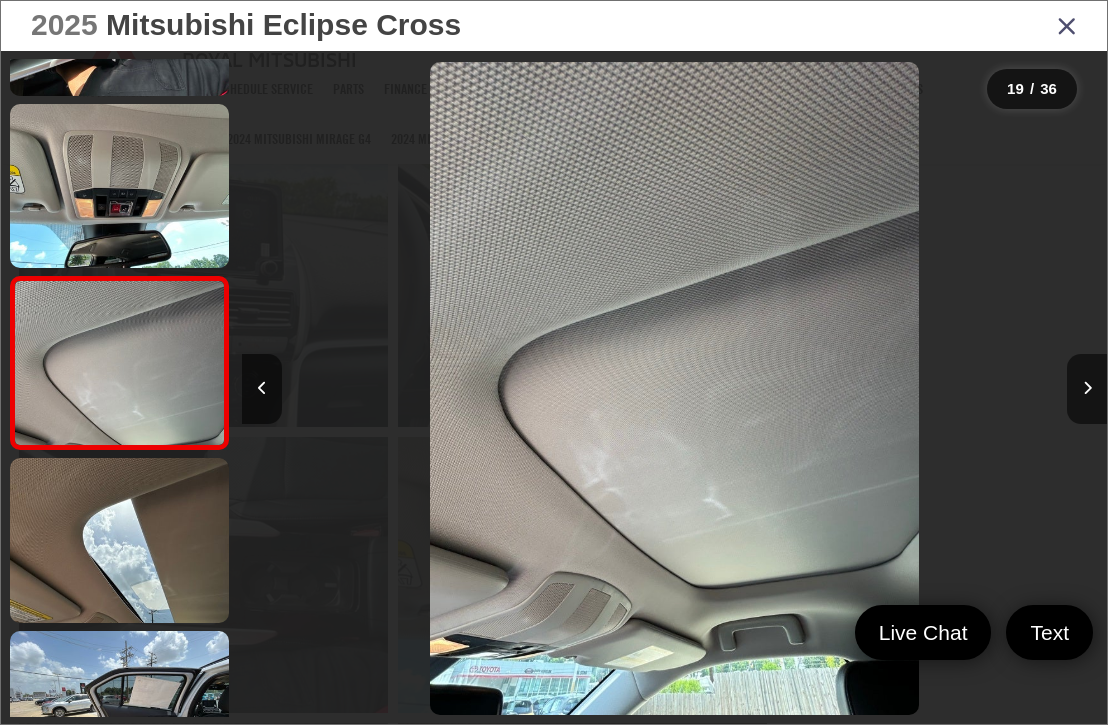 click at bounding box center [1087, 388] 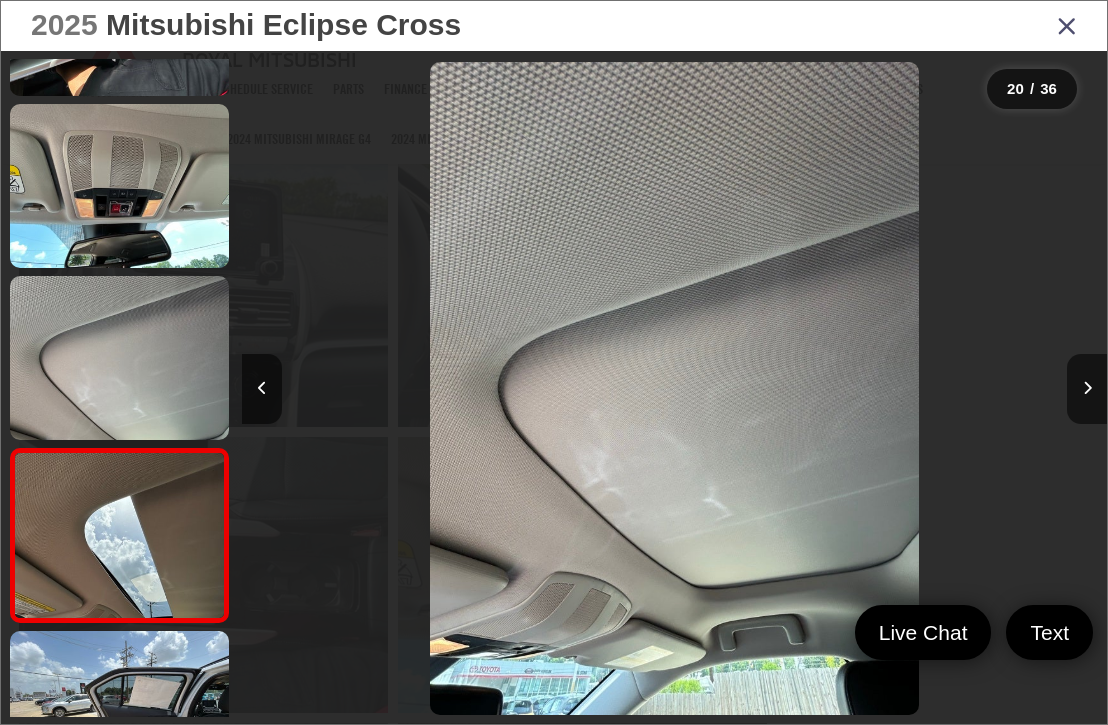 scroll 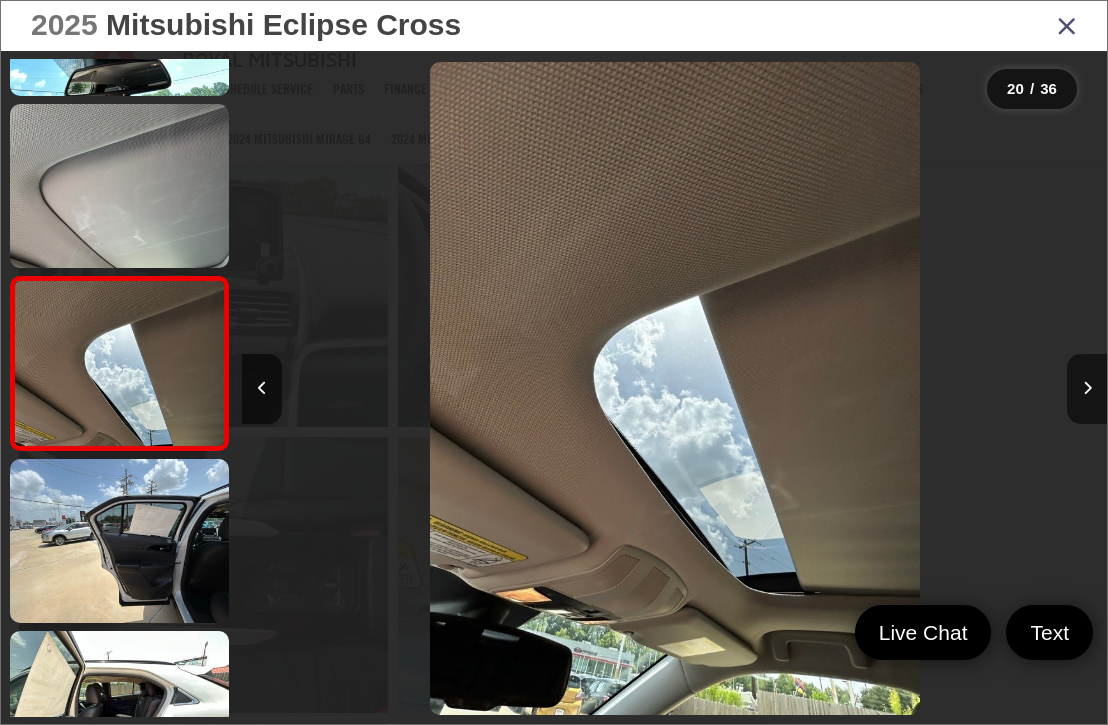 click at bounding box center [1087, 389] 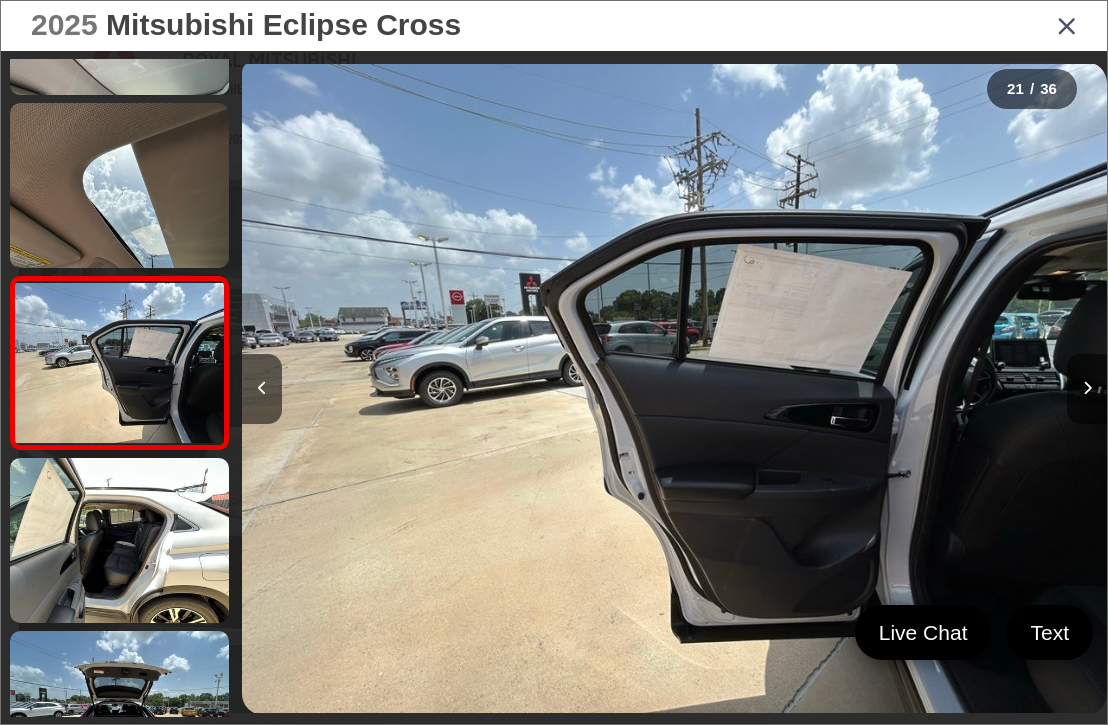 click at bounding box center (1087, 389) 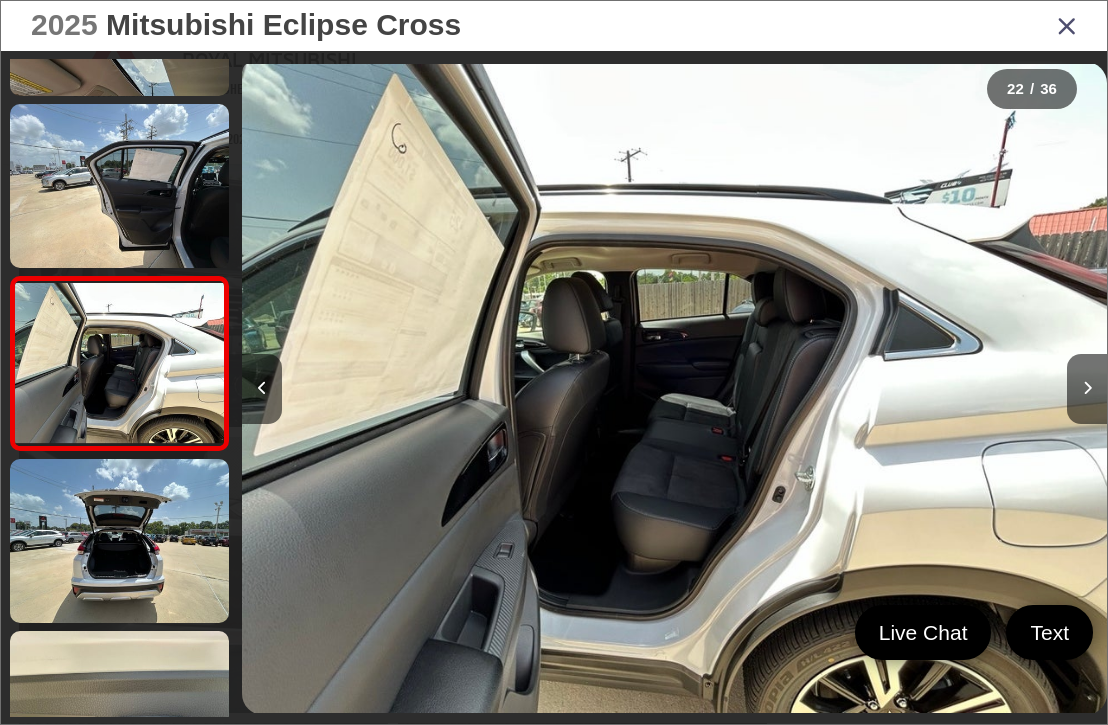 click at bounding box center [1087, 388] 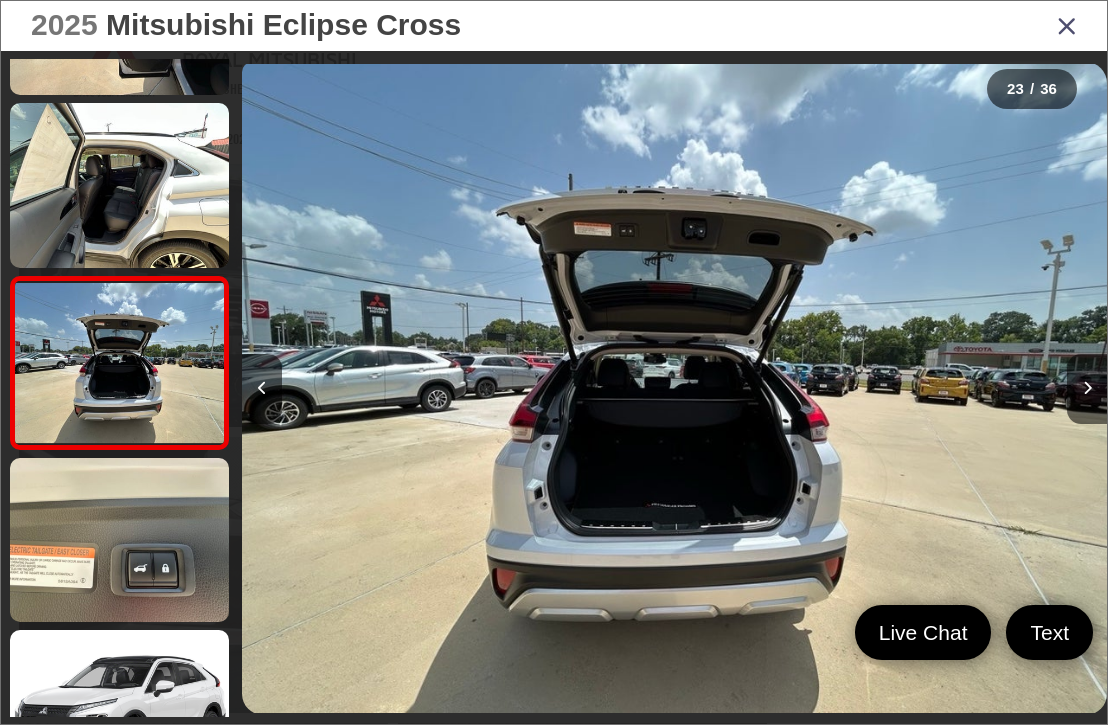 click at bounding box center (1087, 389) 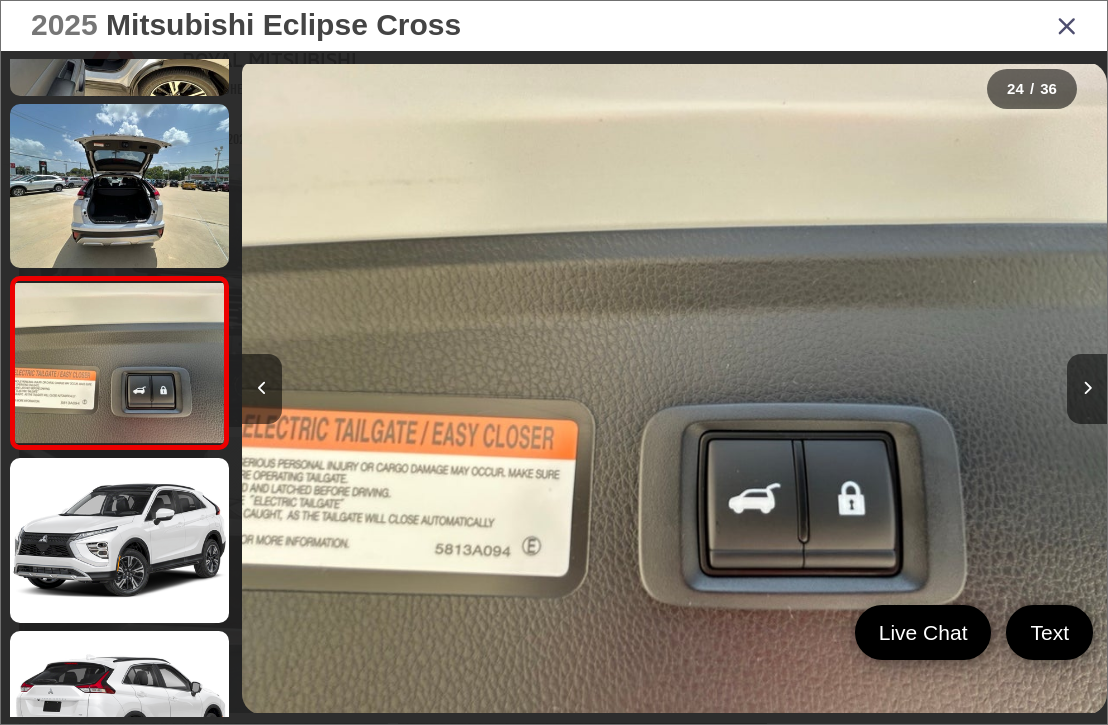 click at bounding box center (1087, 389) 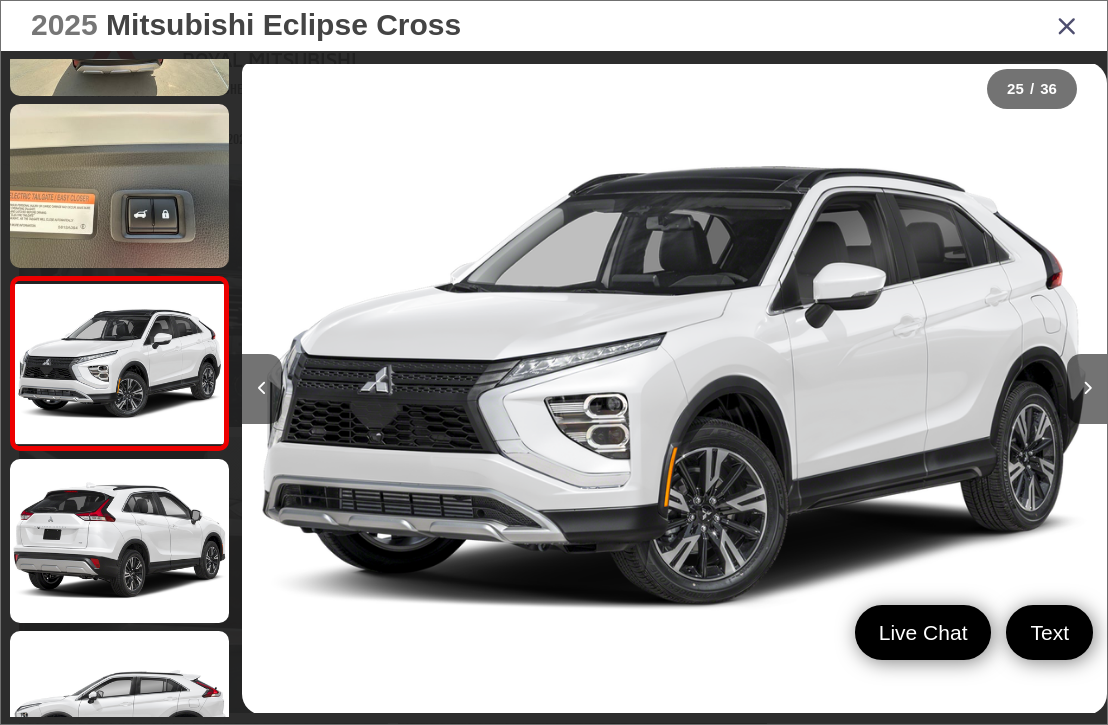 click at bounding box center (1087, 389) 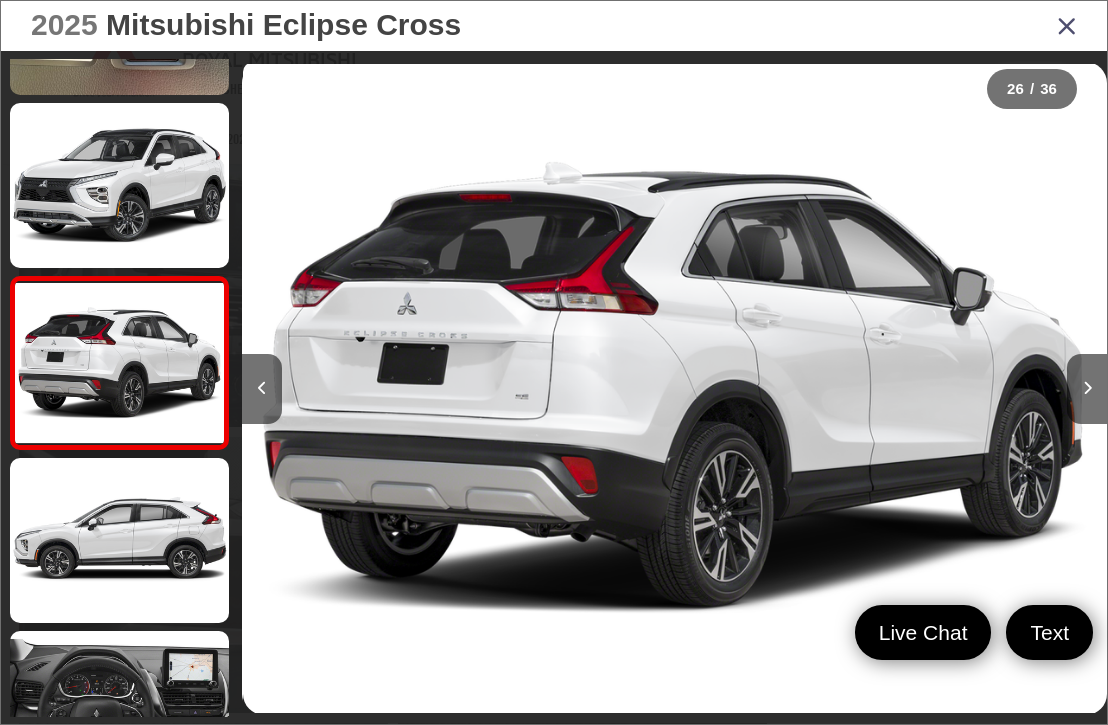 click at bounding box center [1087, 389] 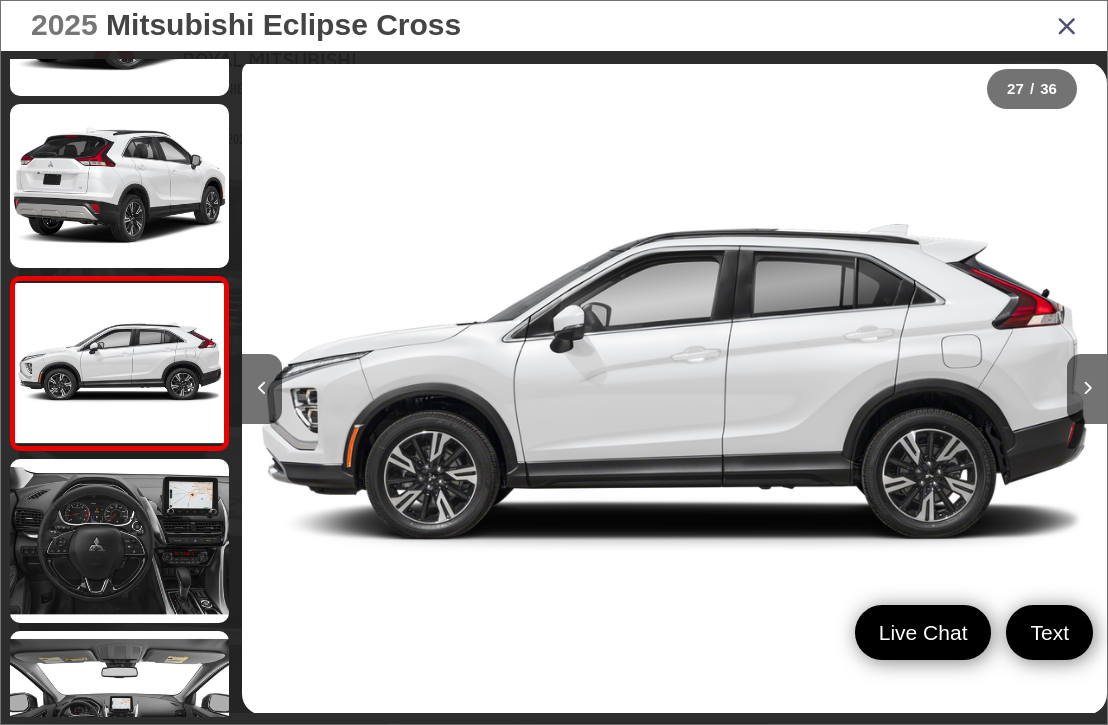 click at bounding box center [1087, 389] 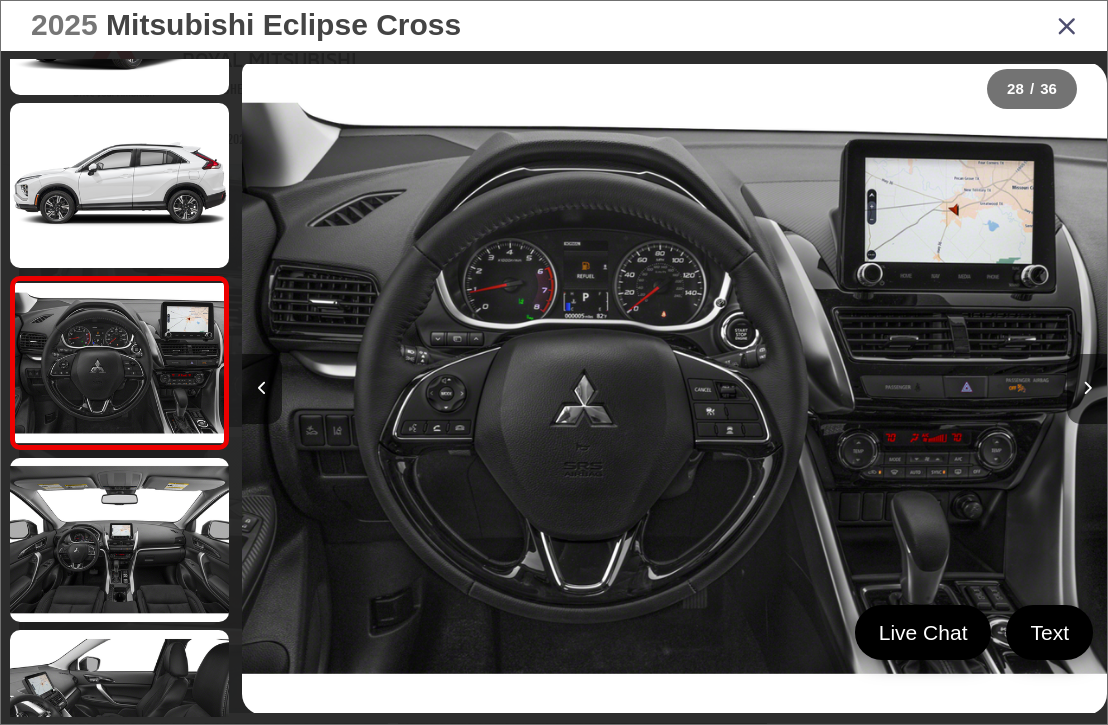 click at bounding box center (1087, 389) 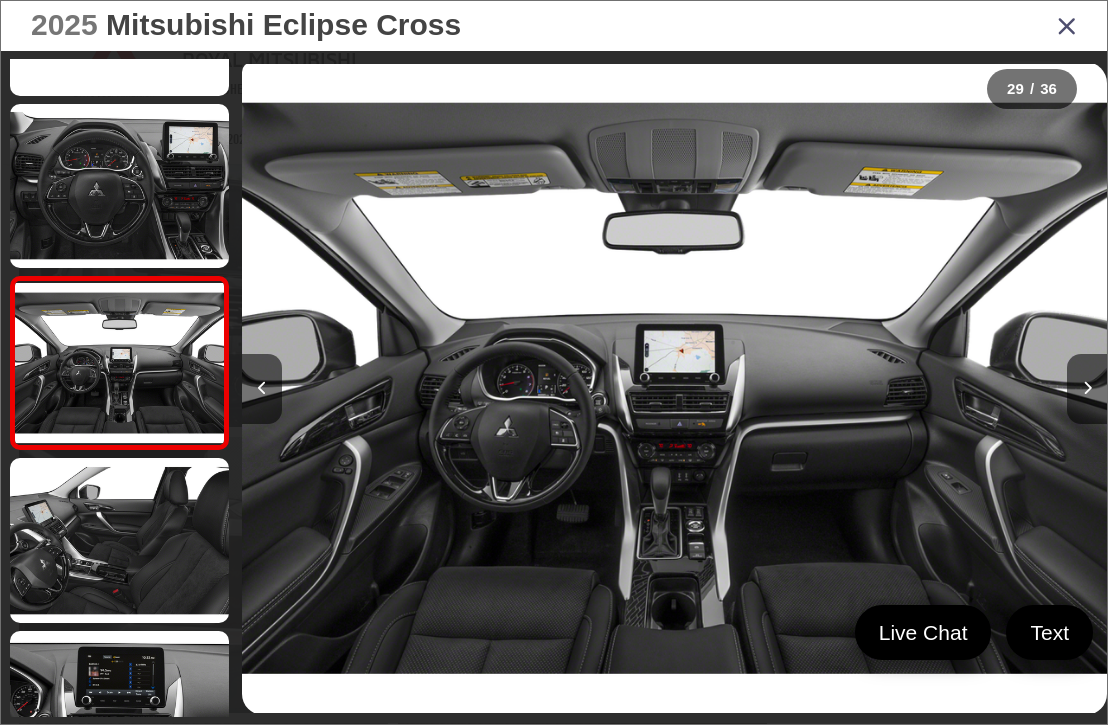click at bounding box center [1087, 389] 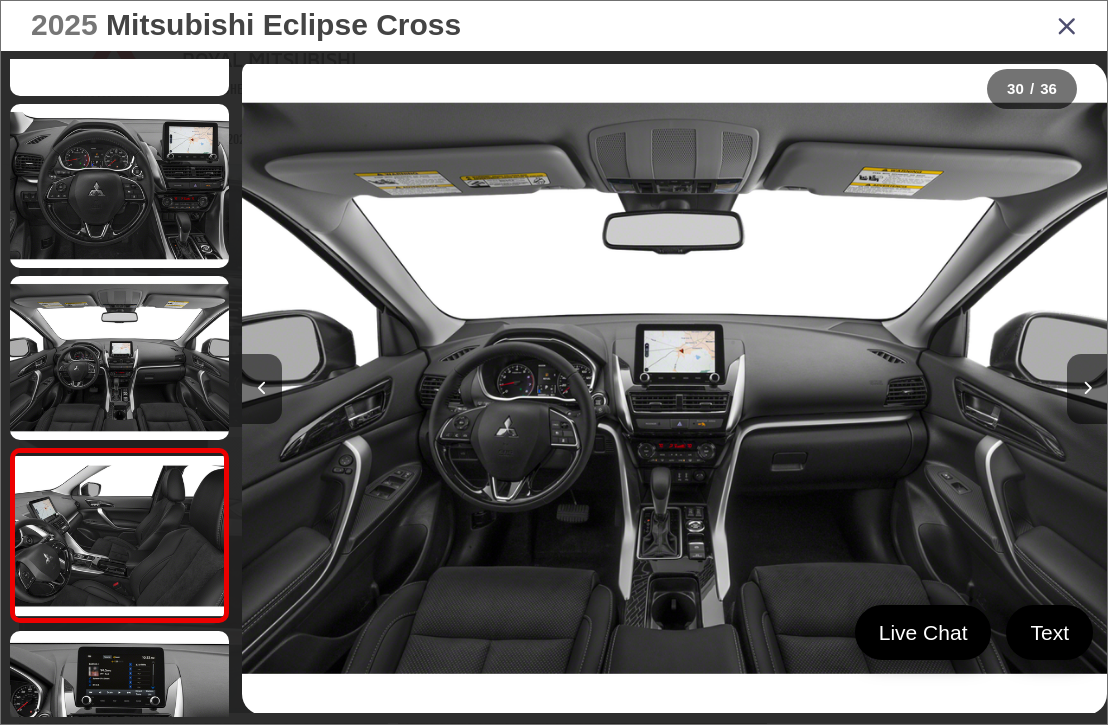 click at bounding box center [1087, 389] 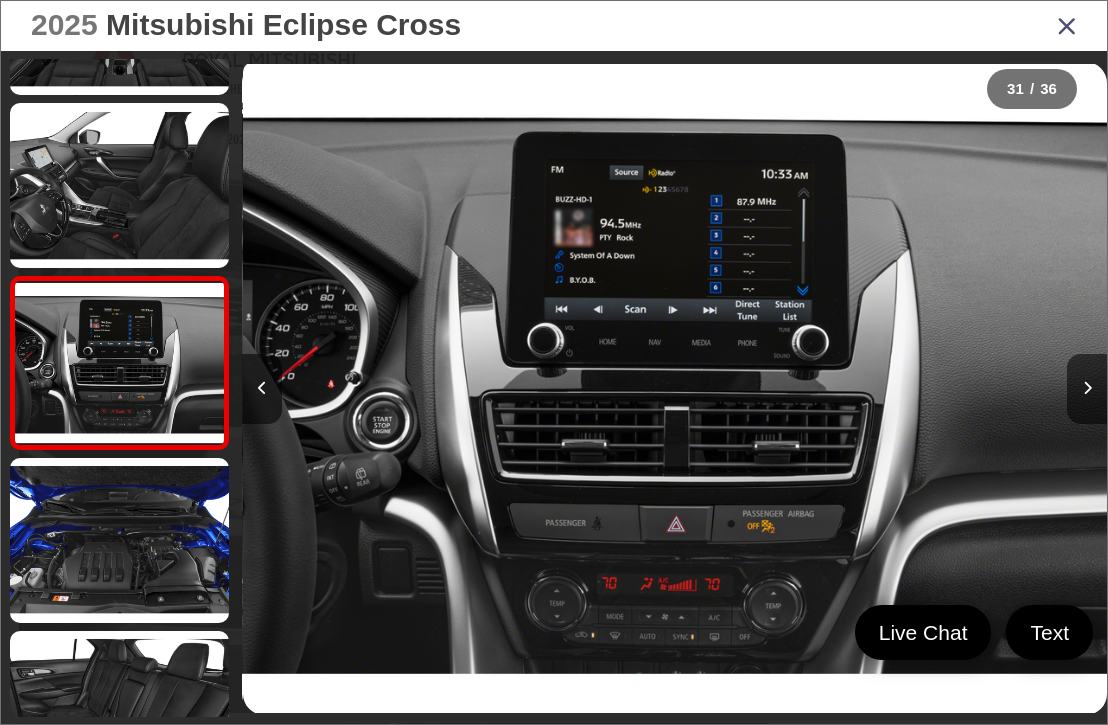 click at bounding box center [1087, 388] 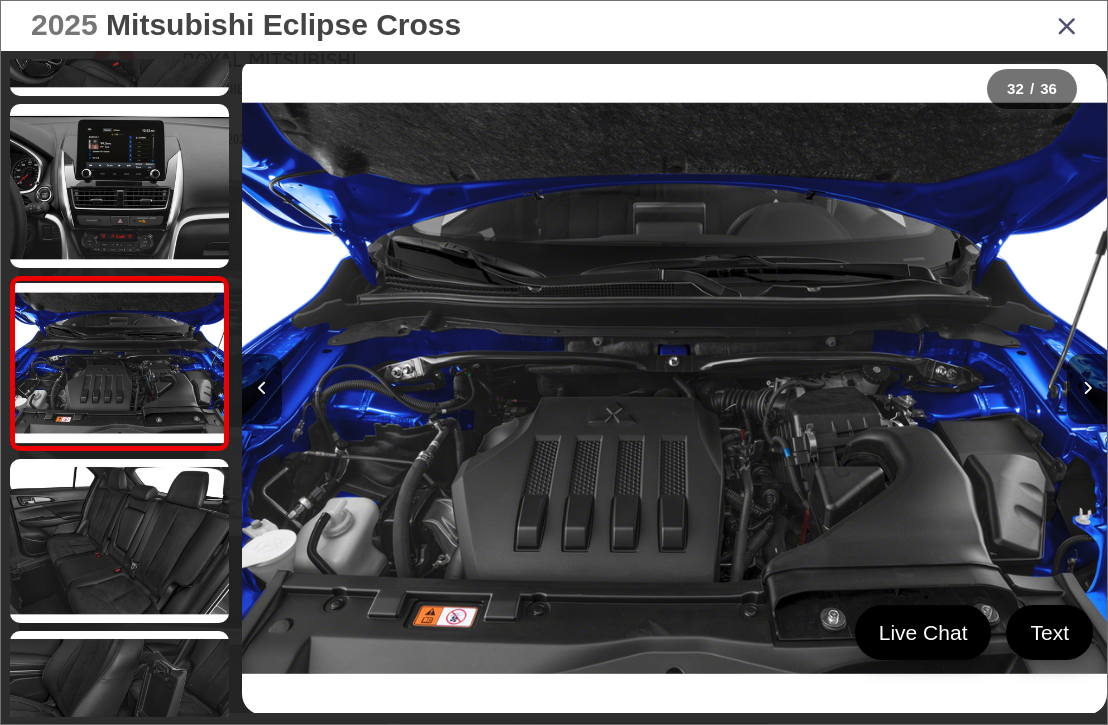 click at bounding box center [1087, 389] 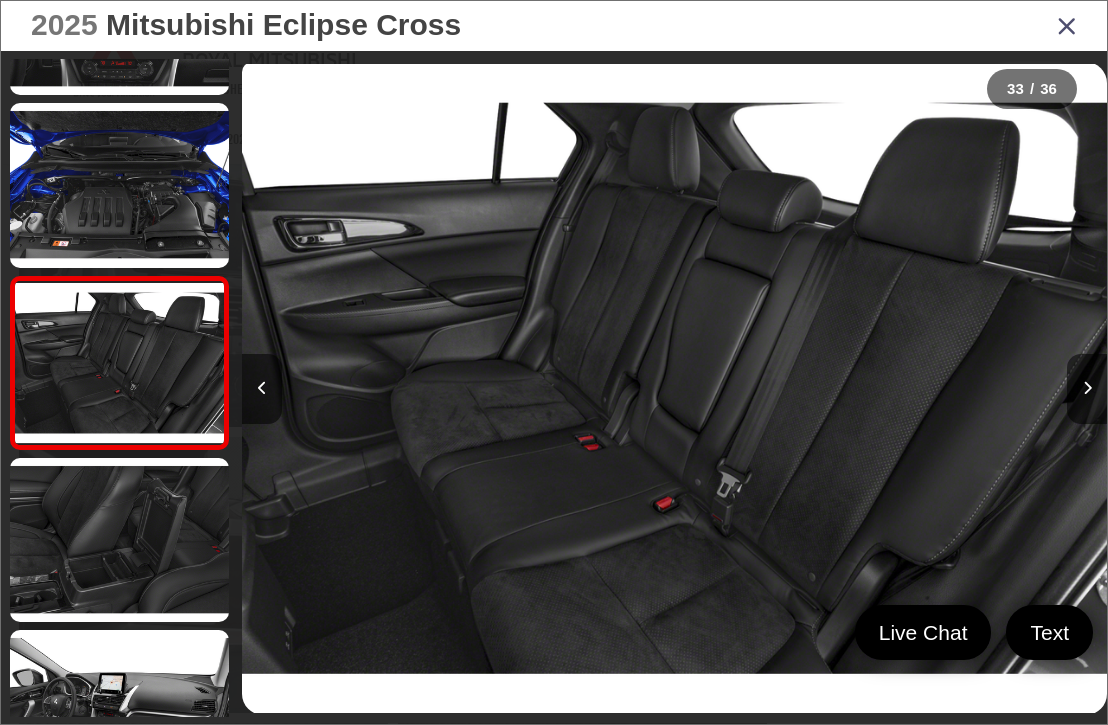 click at bounding box center (1087, 389) 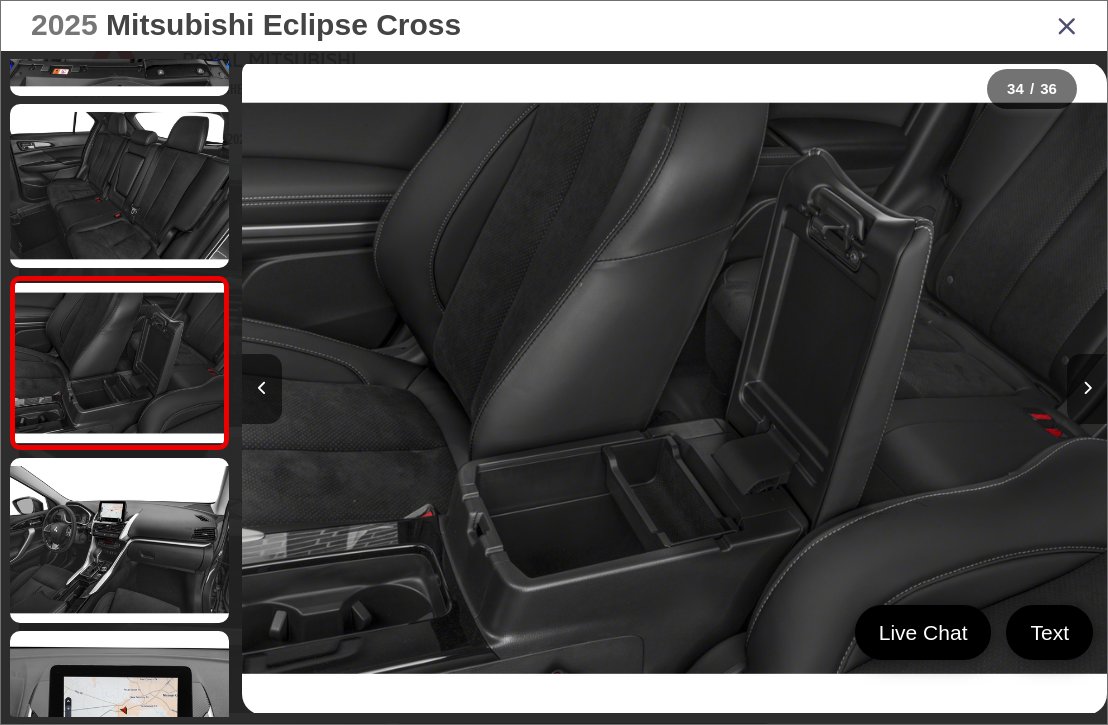 click at bounding box center (1087, 389) 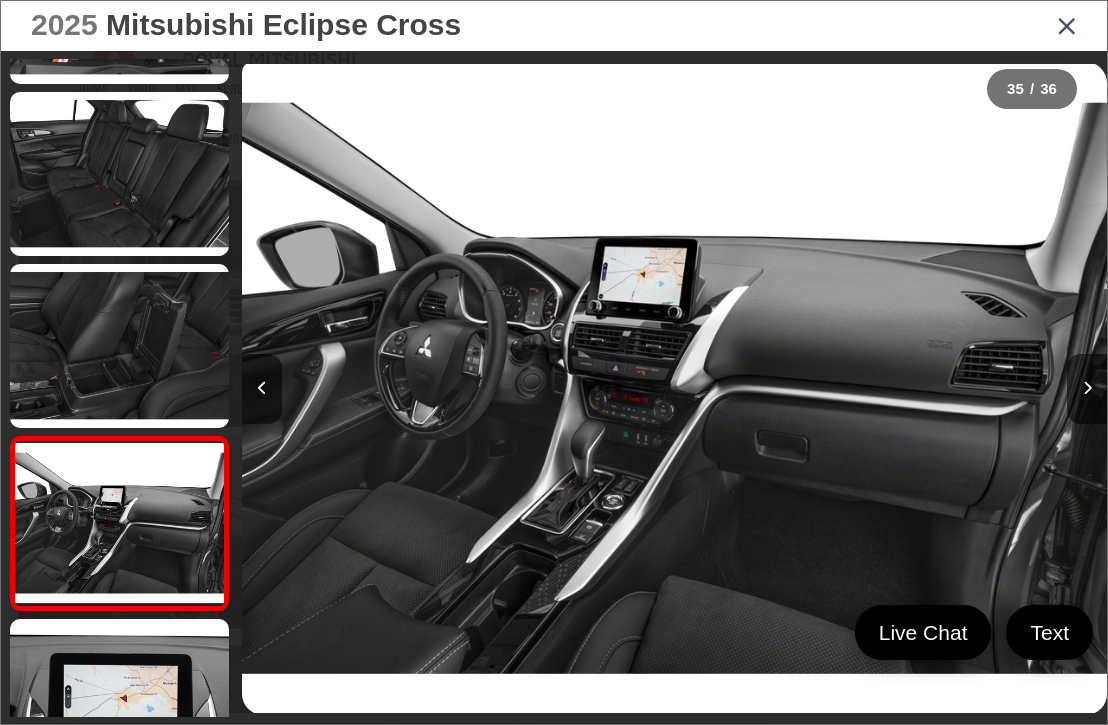 click at bounding box center (1067, 25) 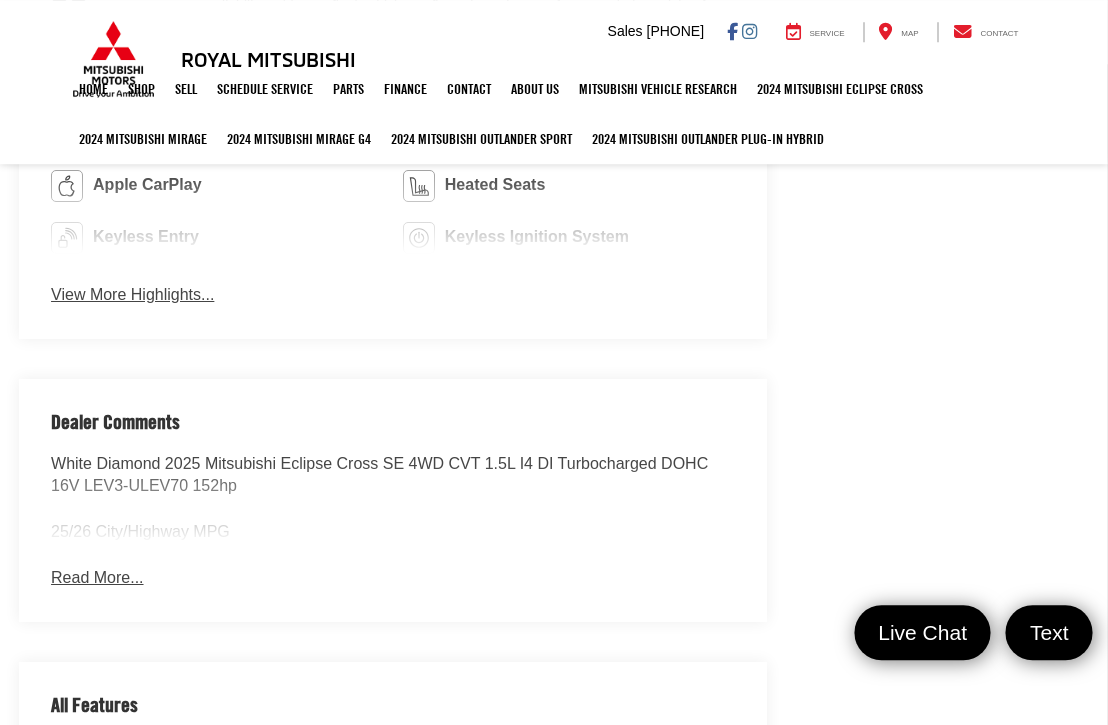 scroll, scrollTop: 3687, scrollLeft: 0, axis: vertical 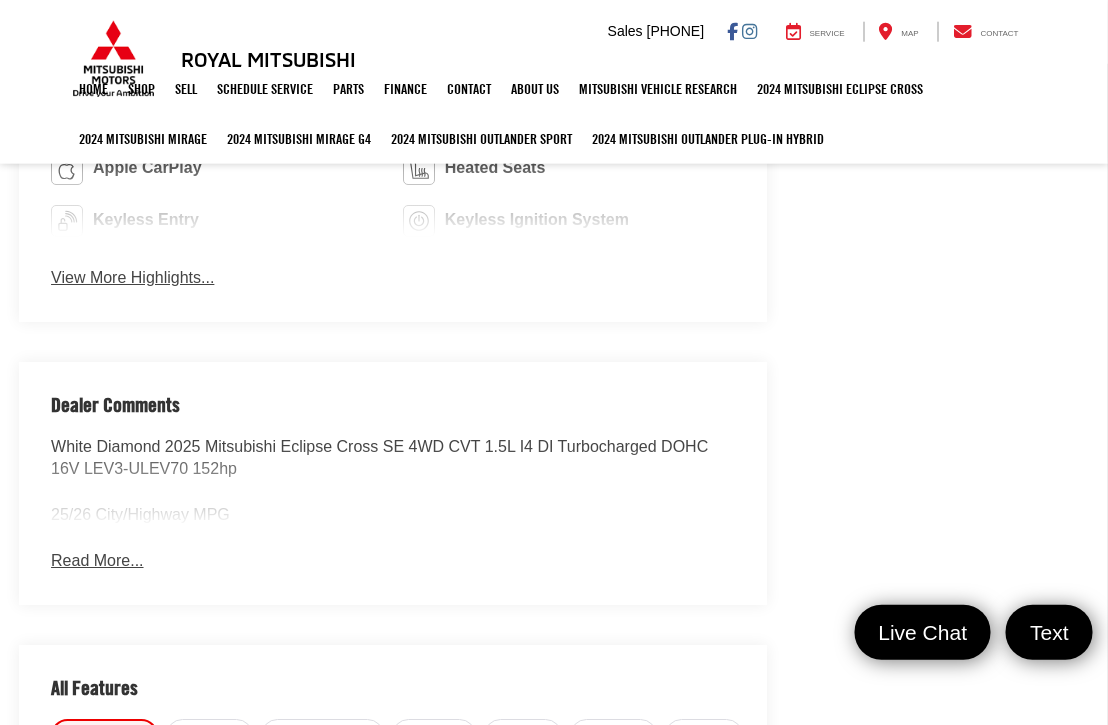 click on "Read More..." at bounding box center (98, 561) 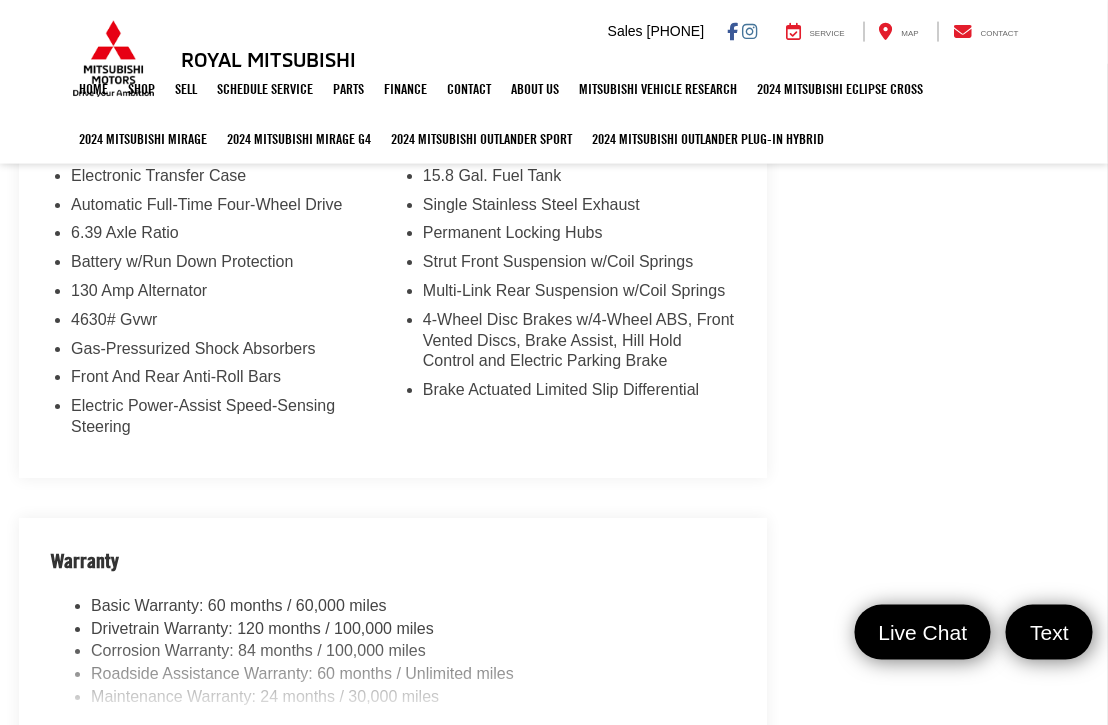 click on "Read More..." at bounding box center [98, 750] 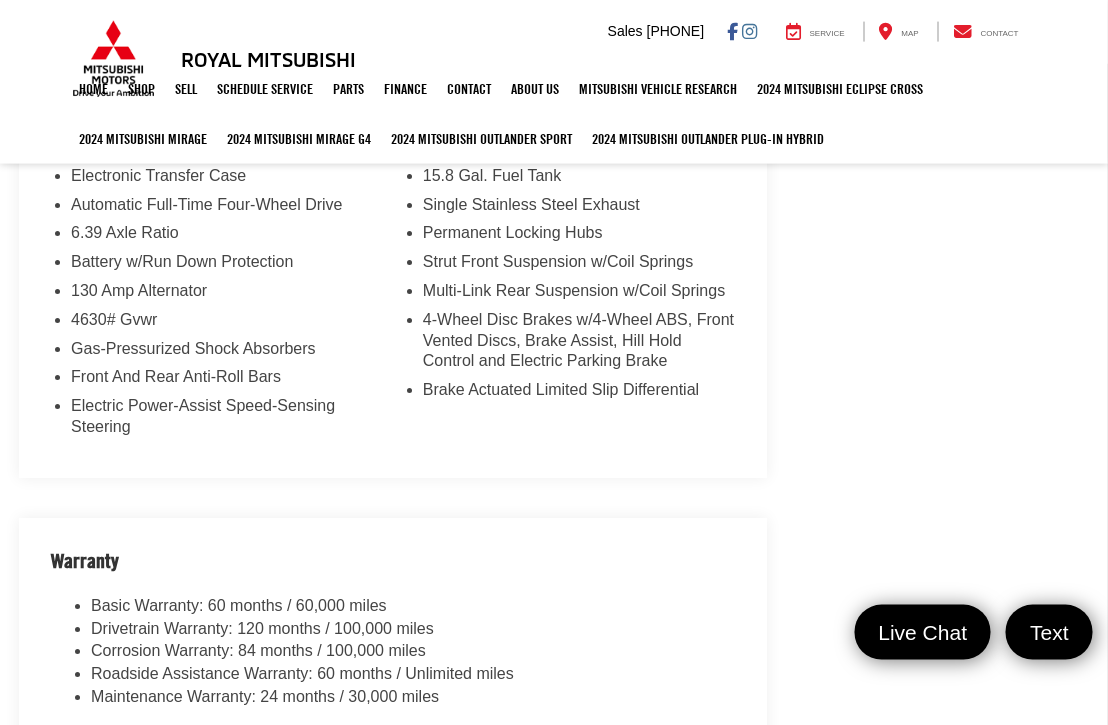 scroll, scrollTop: 4614, scrollLeft: 0, axis: vertical 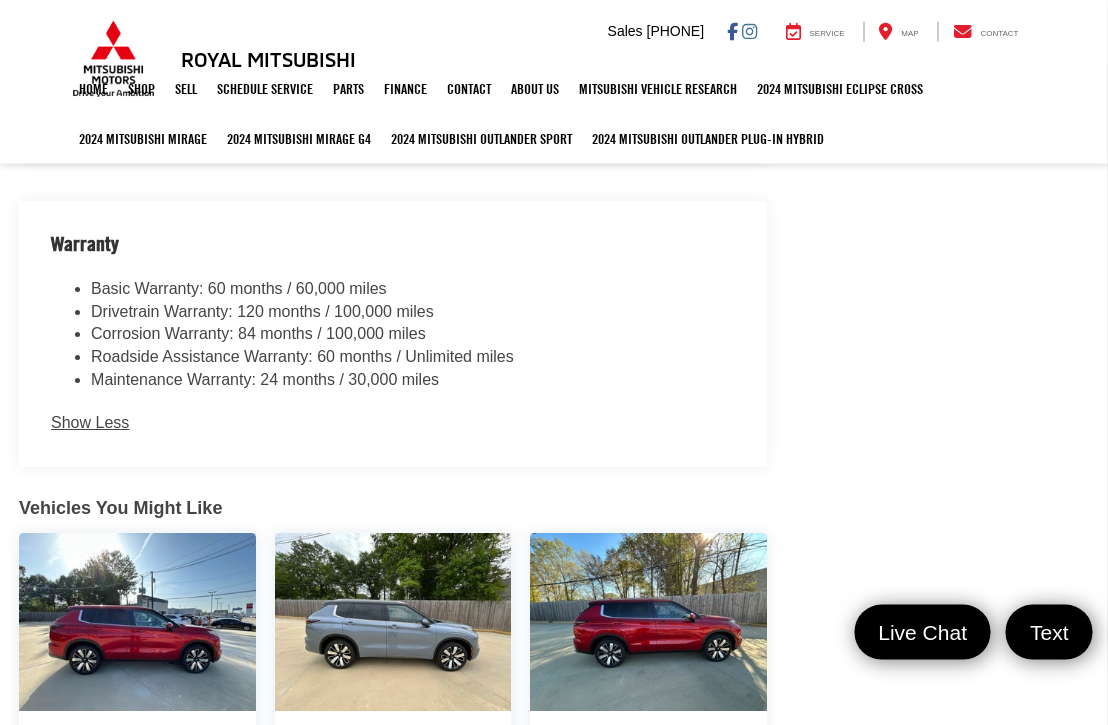 click on "Show Less" at bounding box center [91, 423] 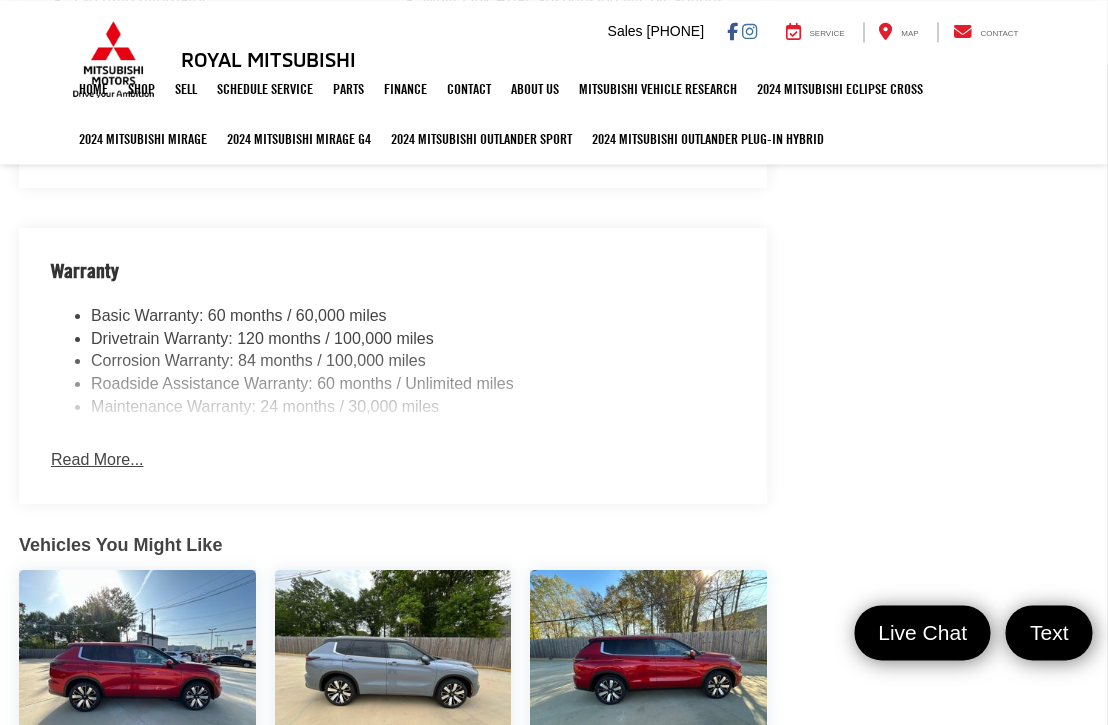 scroll, scrollTop: 4575, scrollLeft: 0, axis: vertical 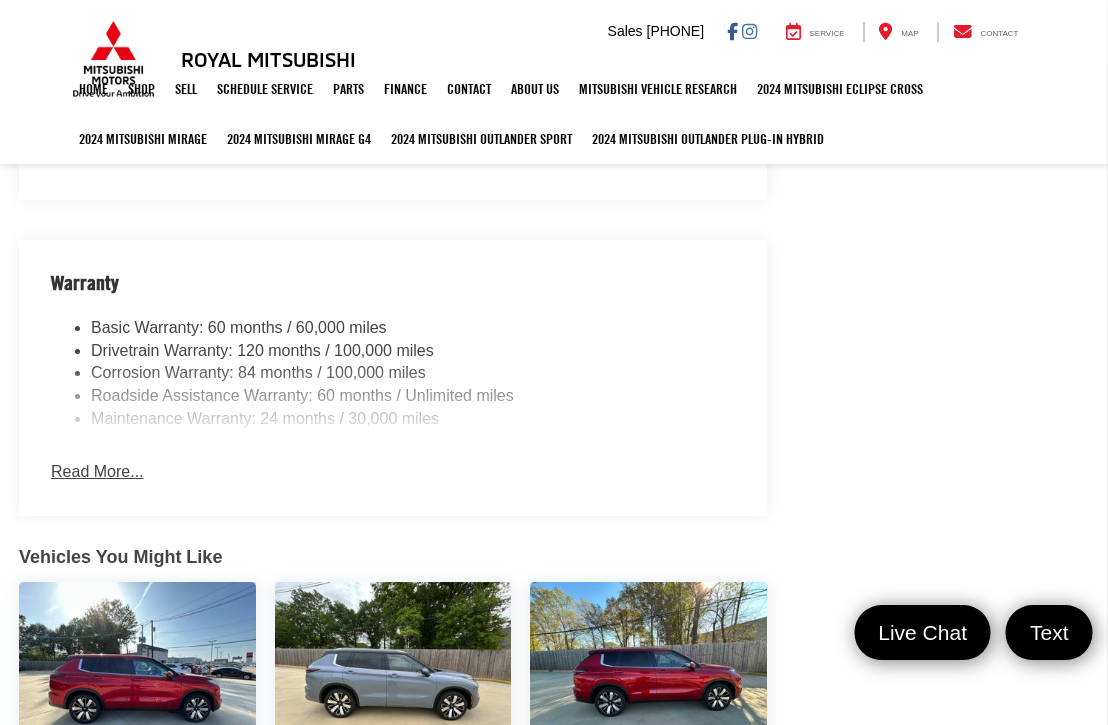click on "Read More..." at bounding box center [98, 472] 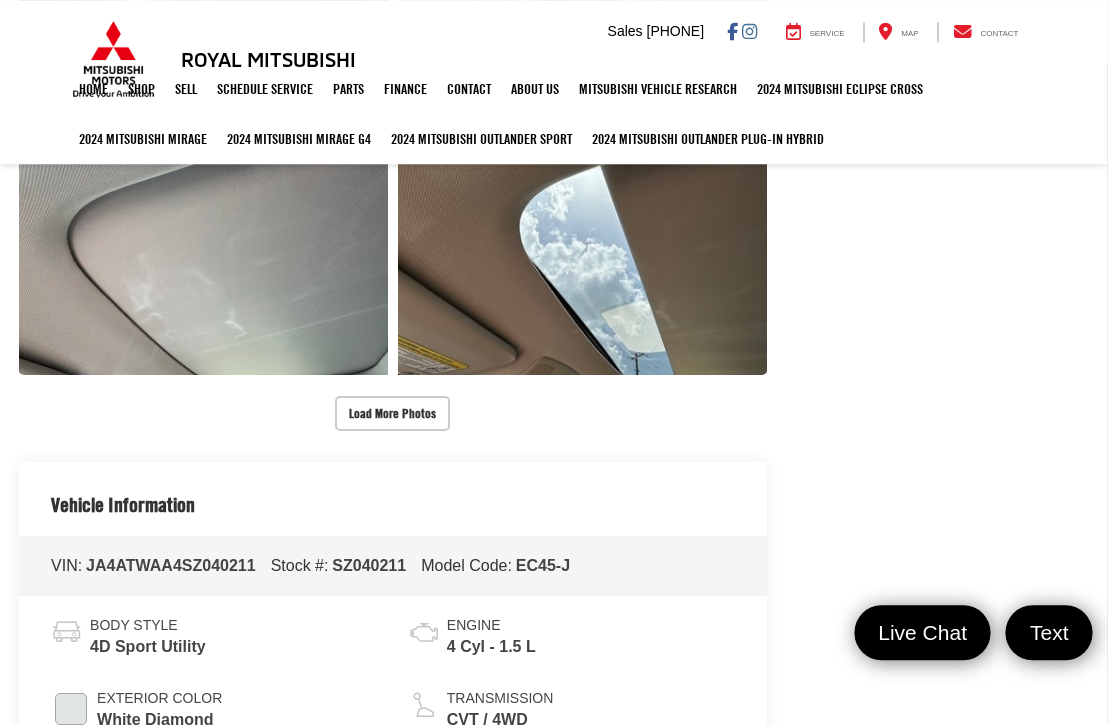 scroll, scrollTop: 2598, scrollLeft: 0, axis: vertical 